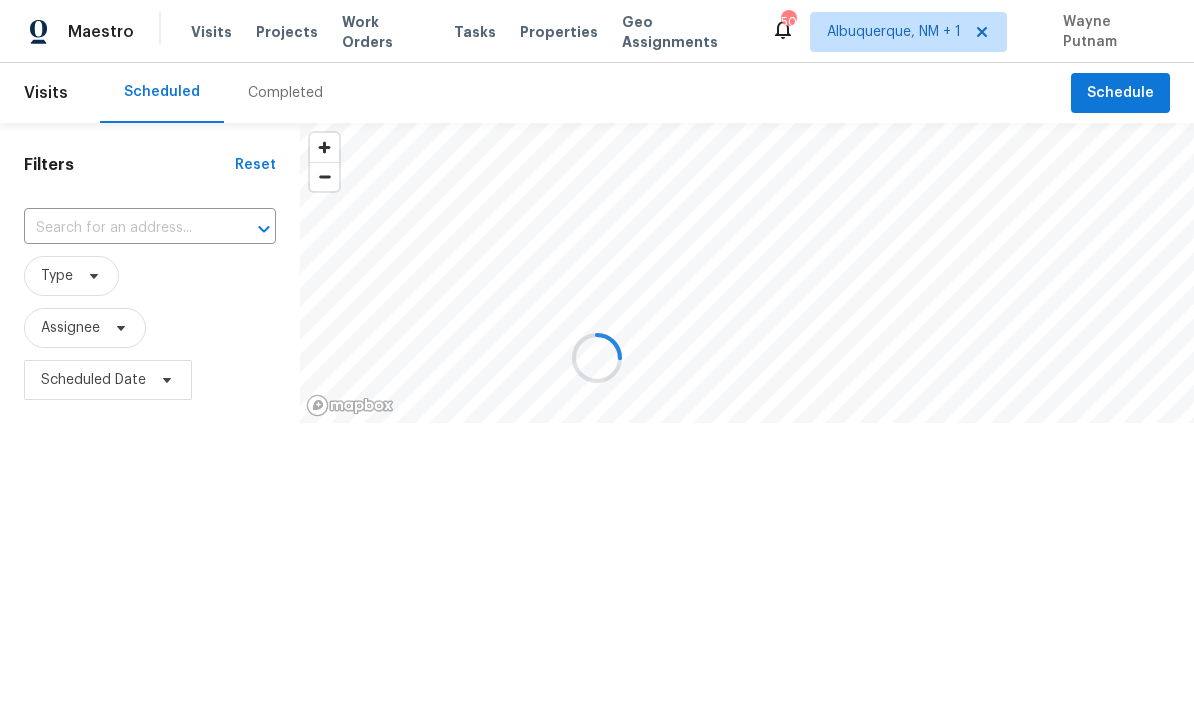 scroll, scrollTop: 0, scrollLeft: 0, axis: both 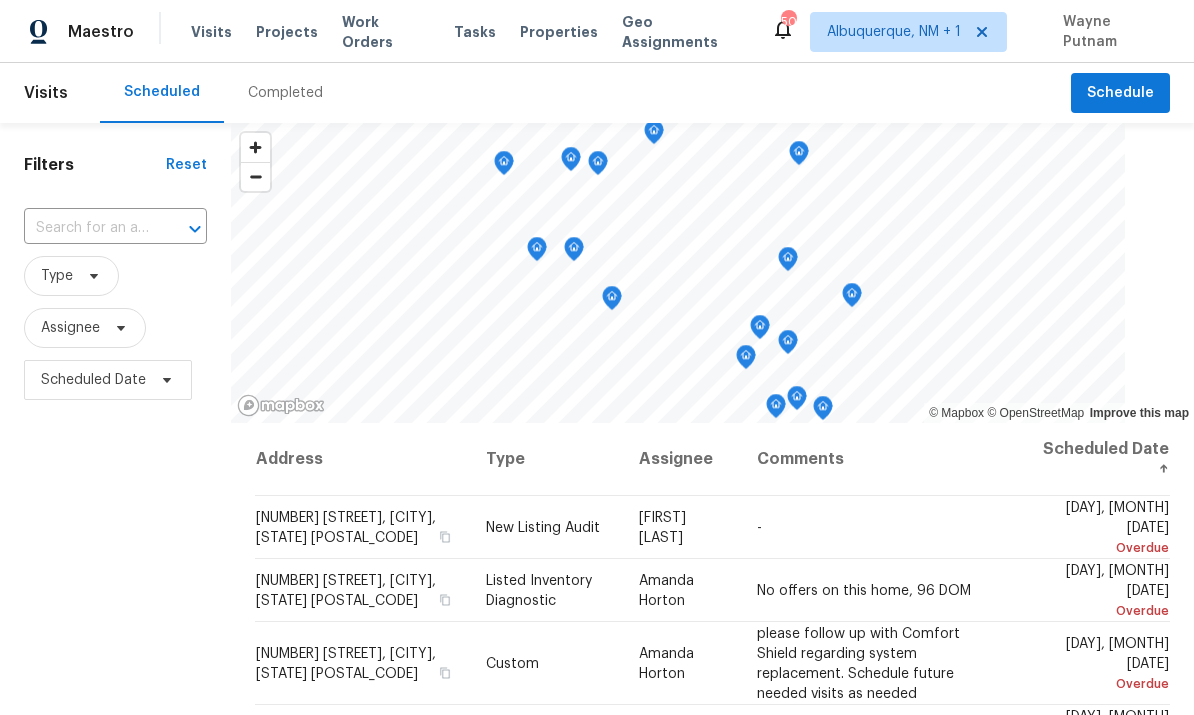 click on "Projects" at bounding box center (287, 32) 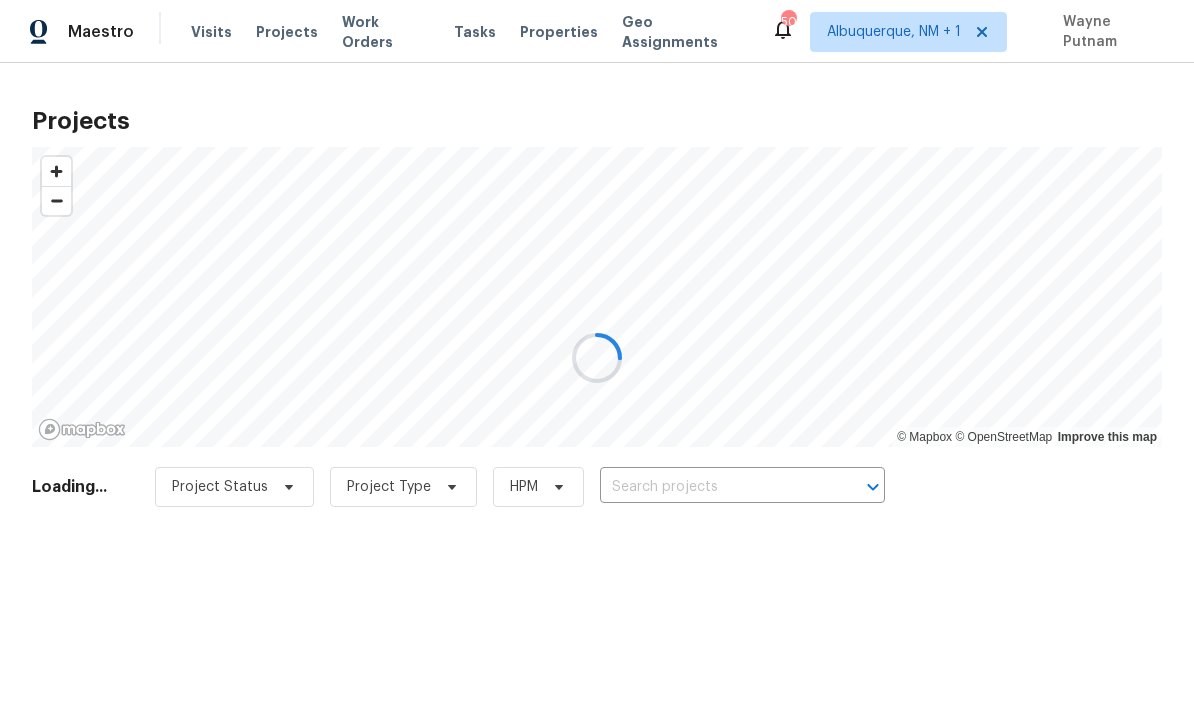 click at bounding box center (597, 357) 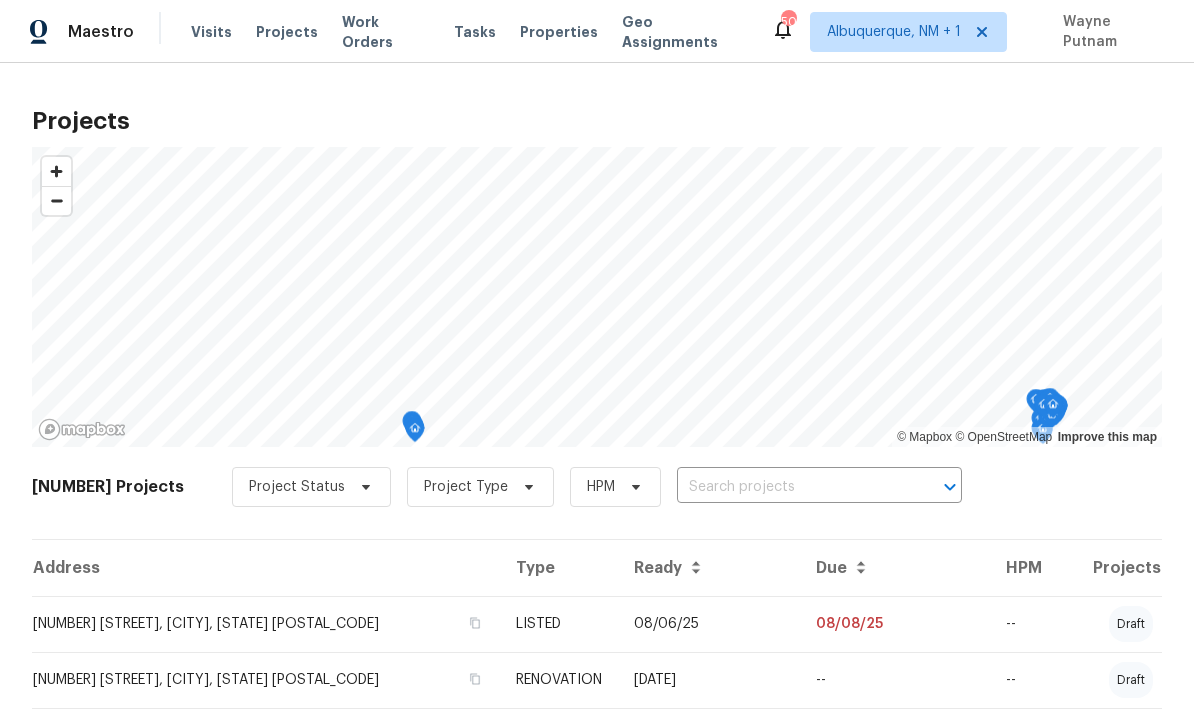 click at bounding box center (791, 487) 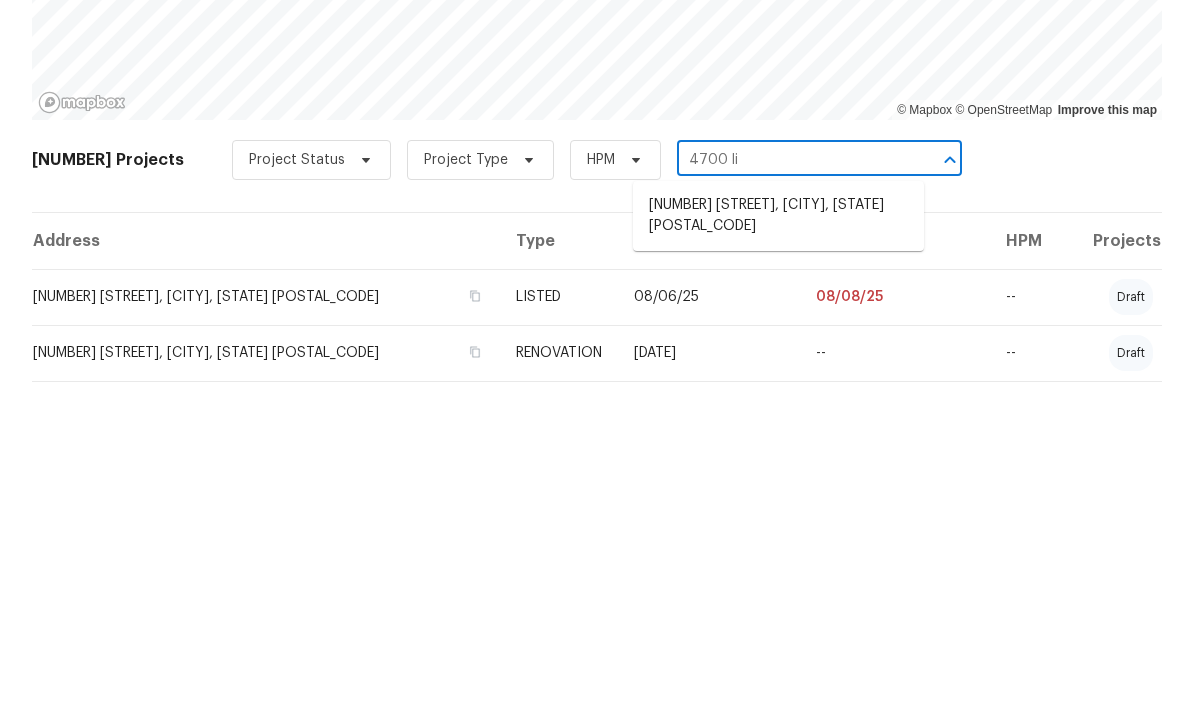 click on "[NUMBER] [STREET], [CITY], [STATE] [POSTAL_CODE]" at bounding box center [778, 543] 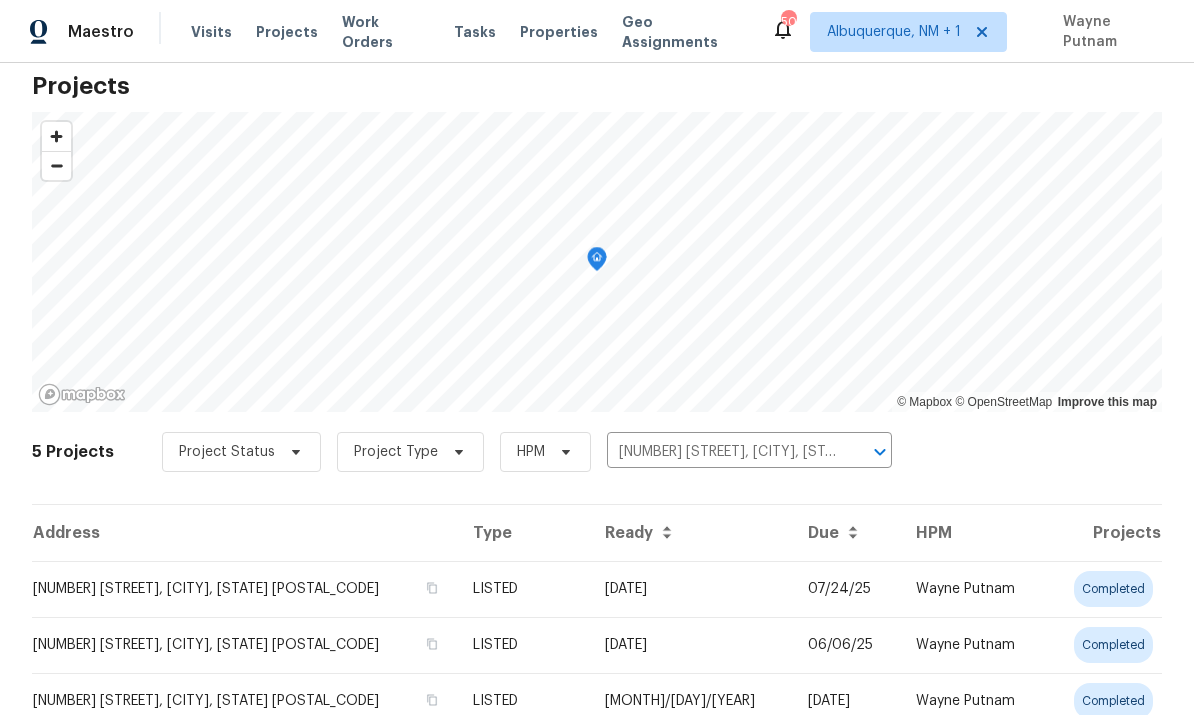 scroll, scrollTop: 40, scrollLeft: 0, axis: vertical 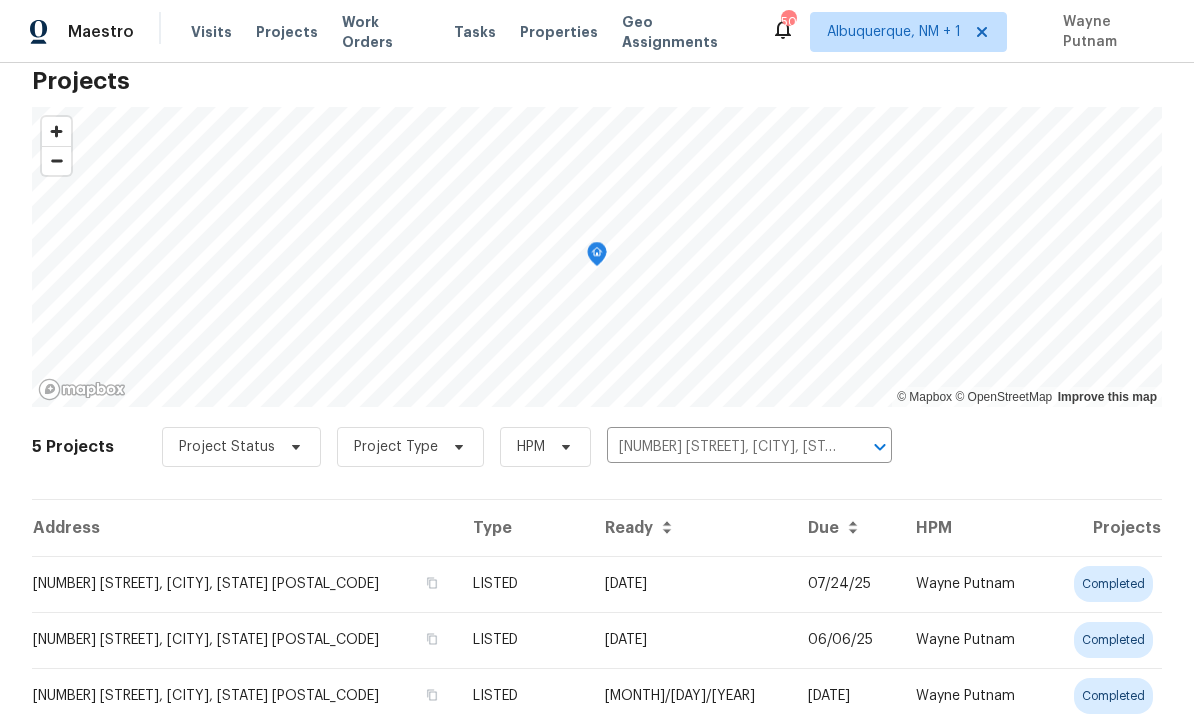 click on "[NUMBER] [STREET], [CITY], [STATE] [POSTAL_CODE]" at bounding box center (244, 584) 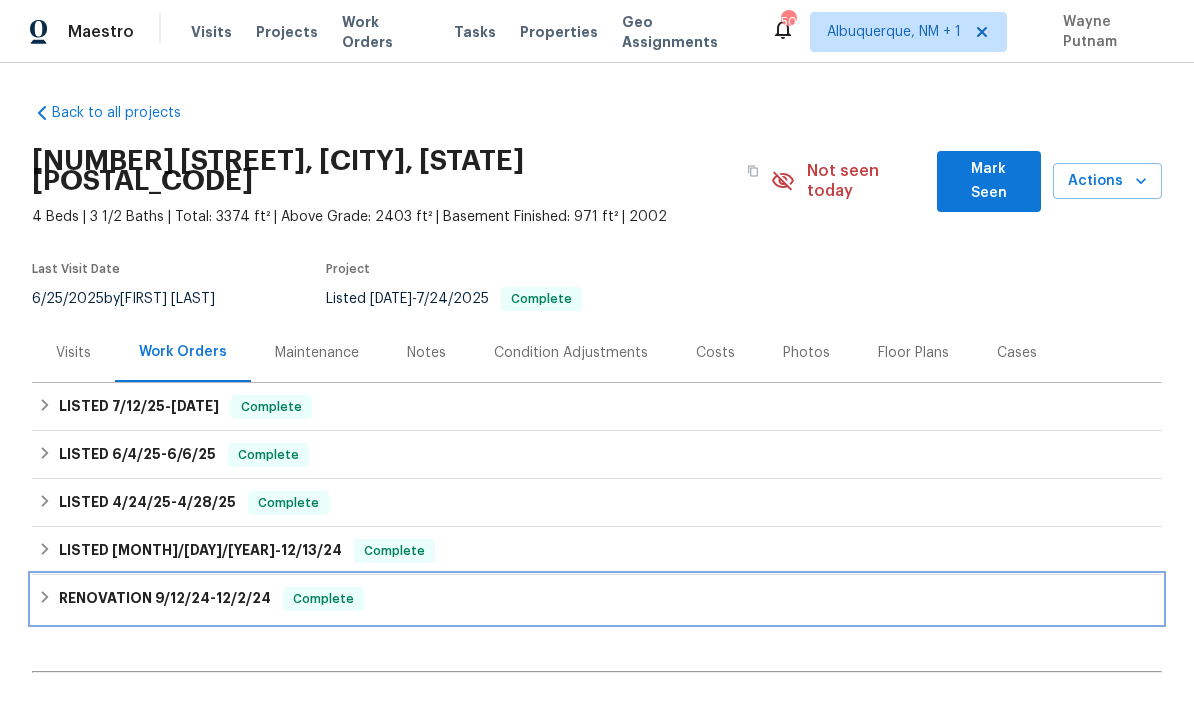 click on "RENOVATION   [DATE]  -  [DATE]" at bounding box center (165, 599) 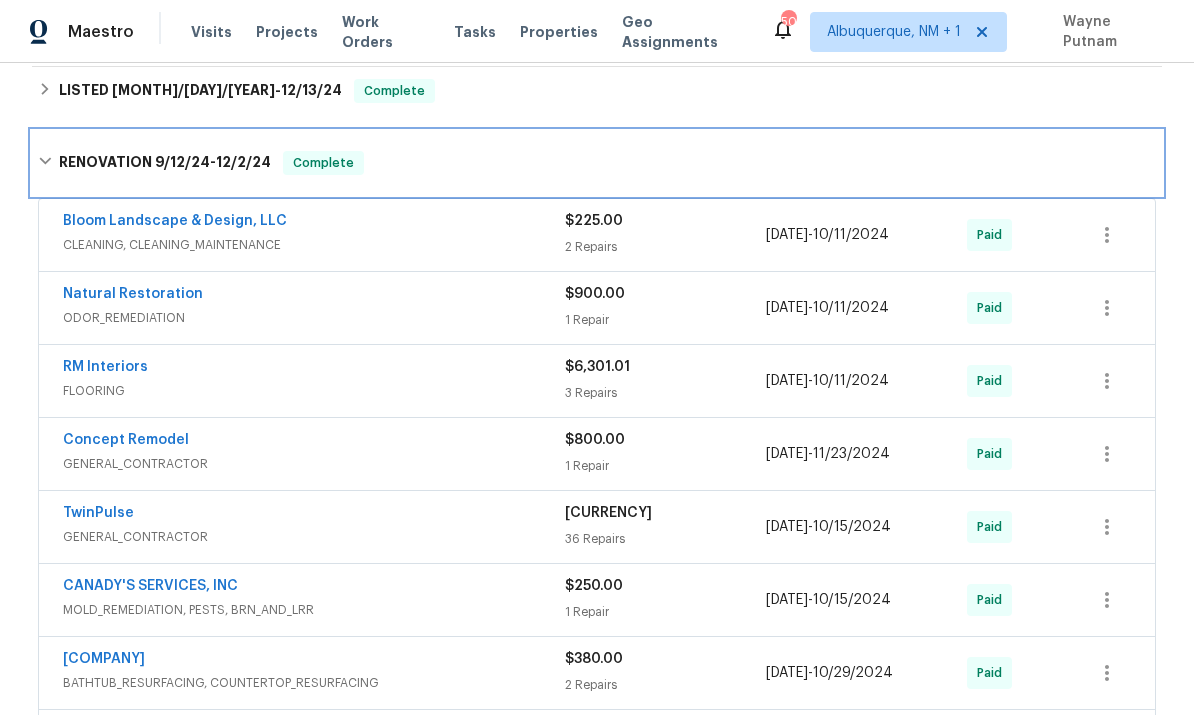 scroll, scrollTop: 462, scrollLeft: 0, axis: vertical 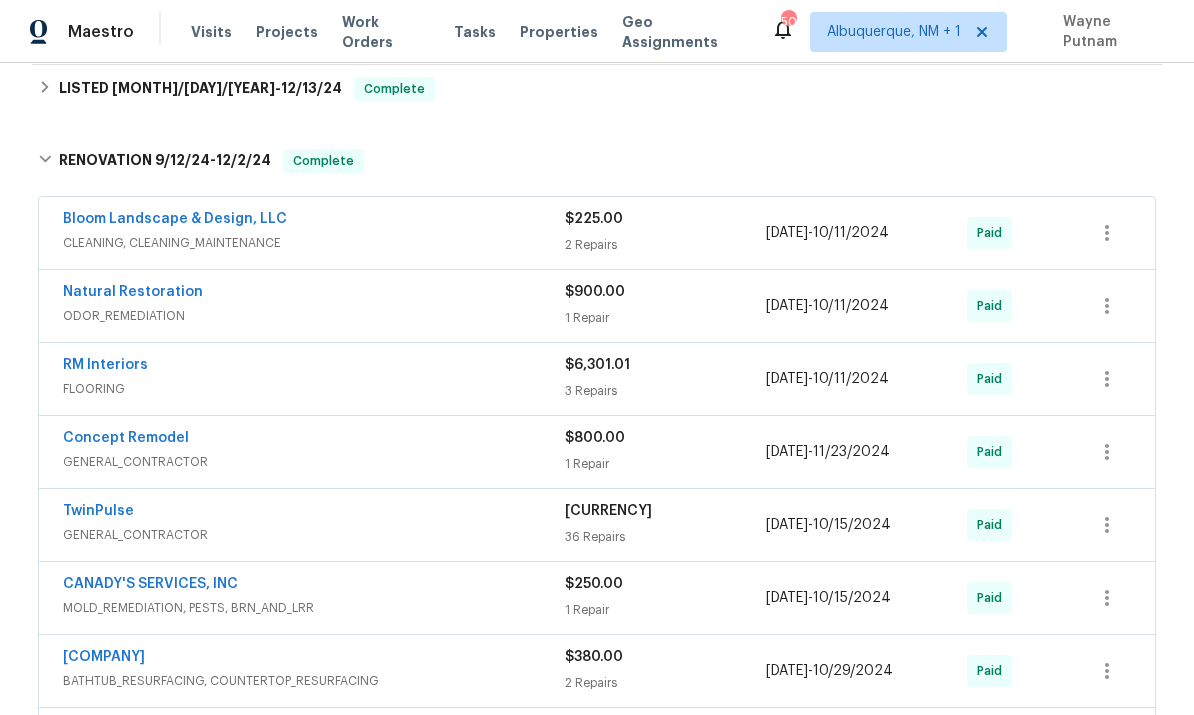 click on "Natural Restoration" at bounding box center [133, 292] 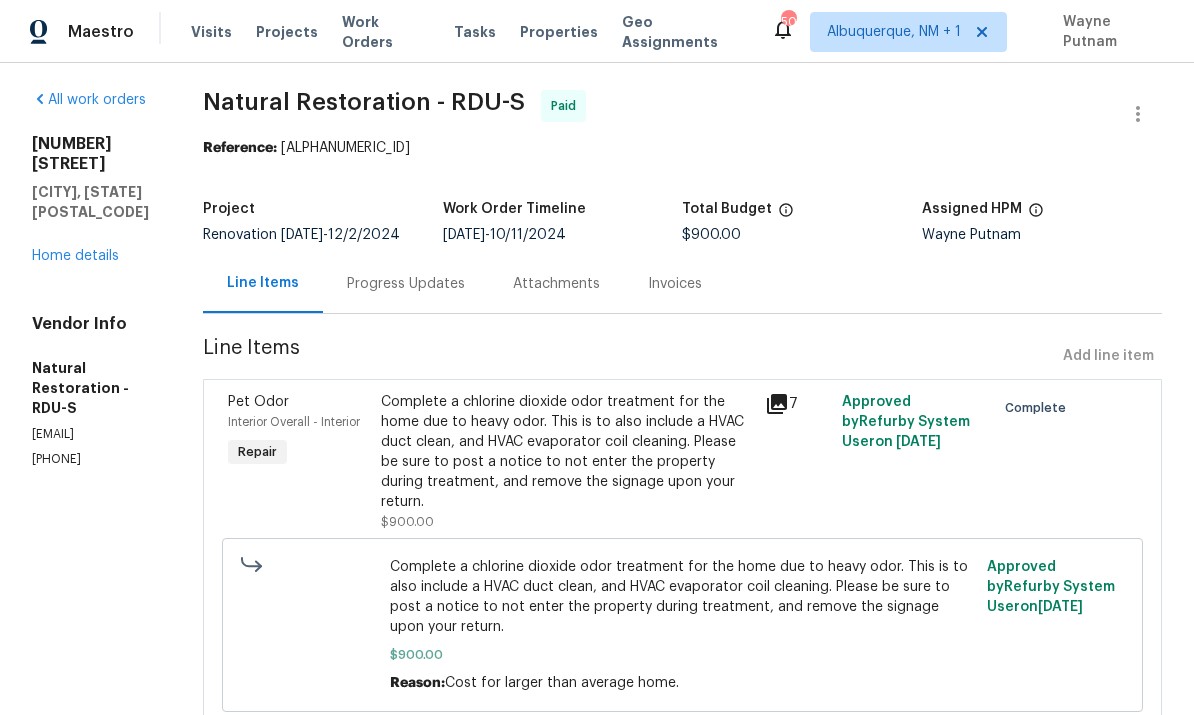scroll, scrollTop: 4, scrollLeft: 0, axis: vertical 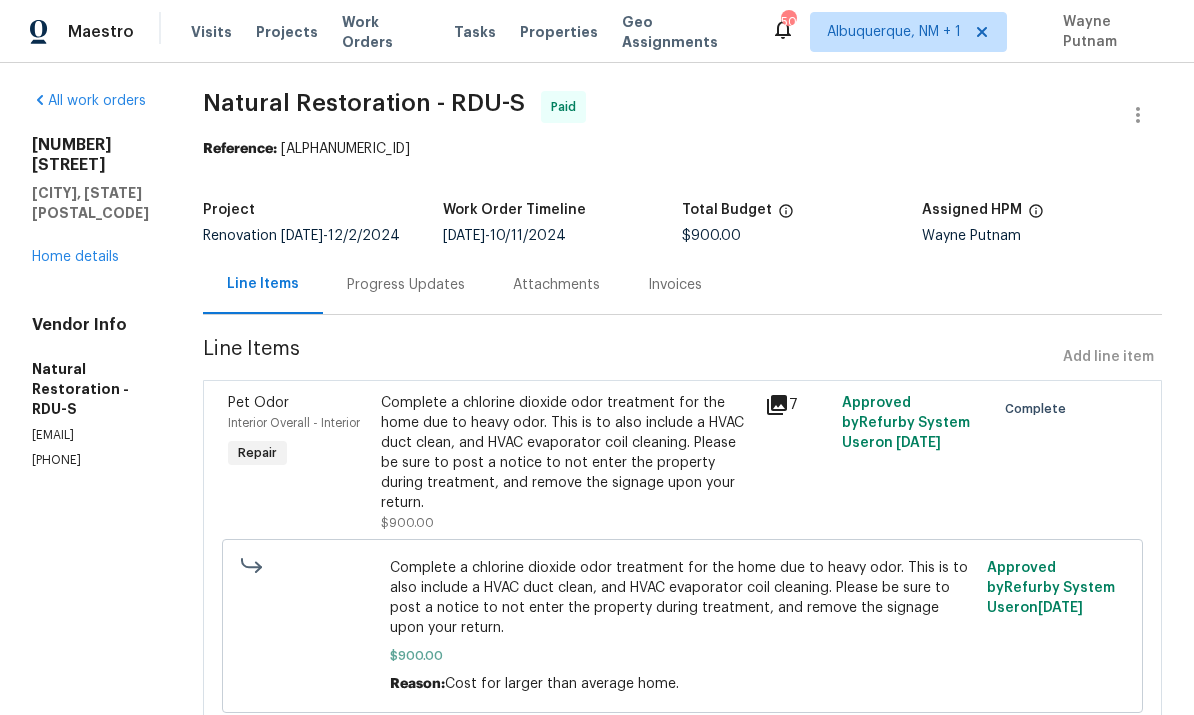 click on "Home details" at bounding box center [75, 257] 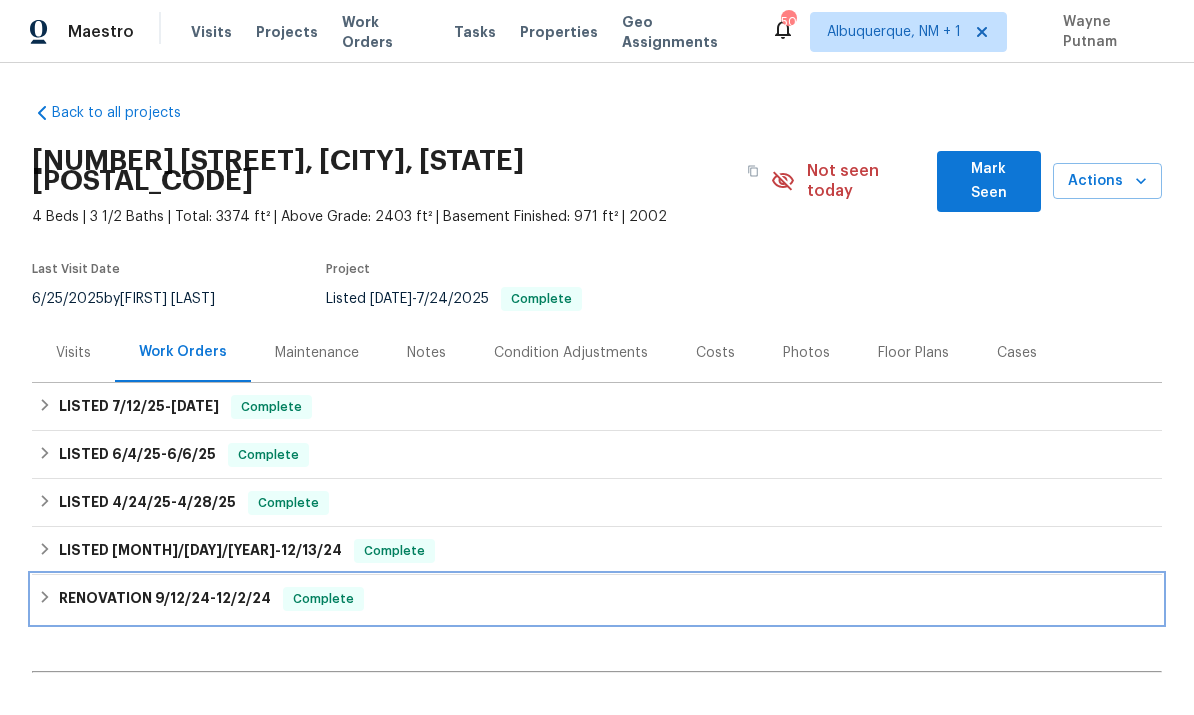 click on "RENOVATION   [DATE]  -  [DATE] Complete" at bounding box center [597, 599] 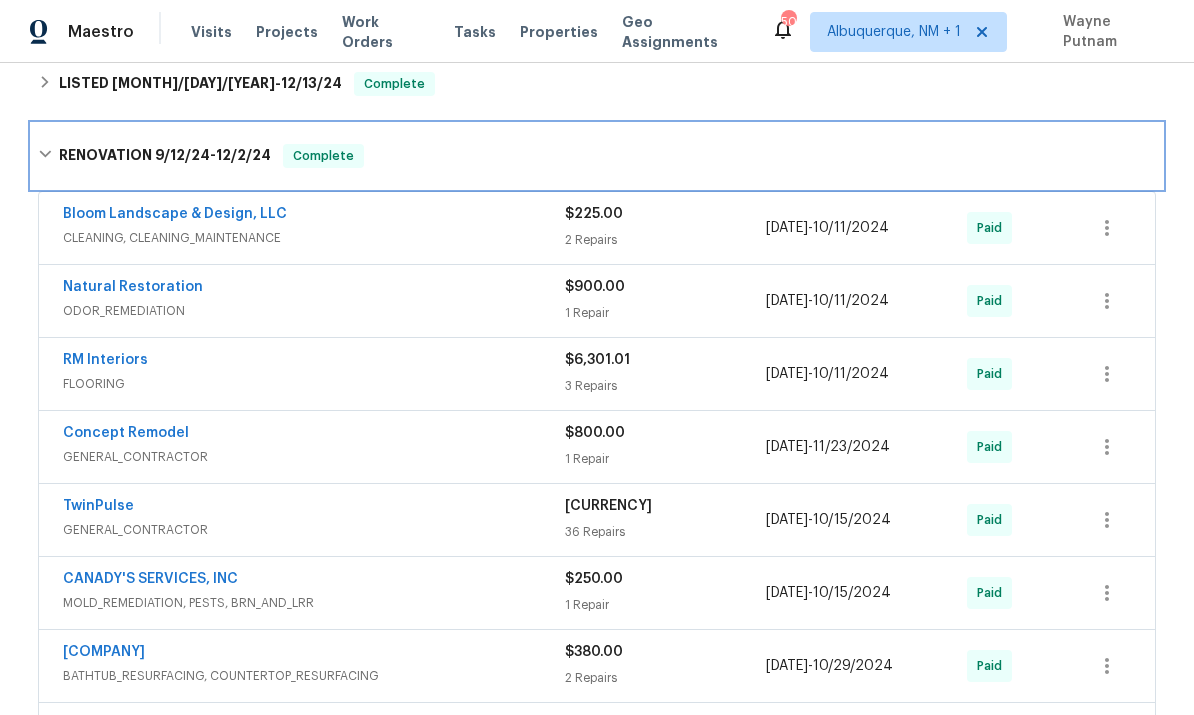 scroll, scrollTop: 488, scrollLeft: 0, axis: vertical 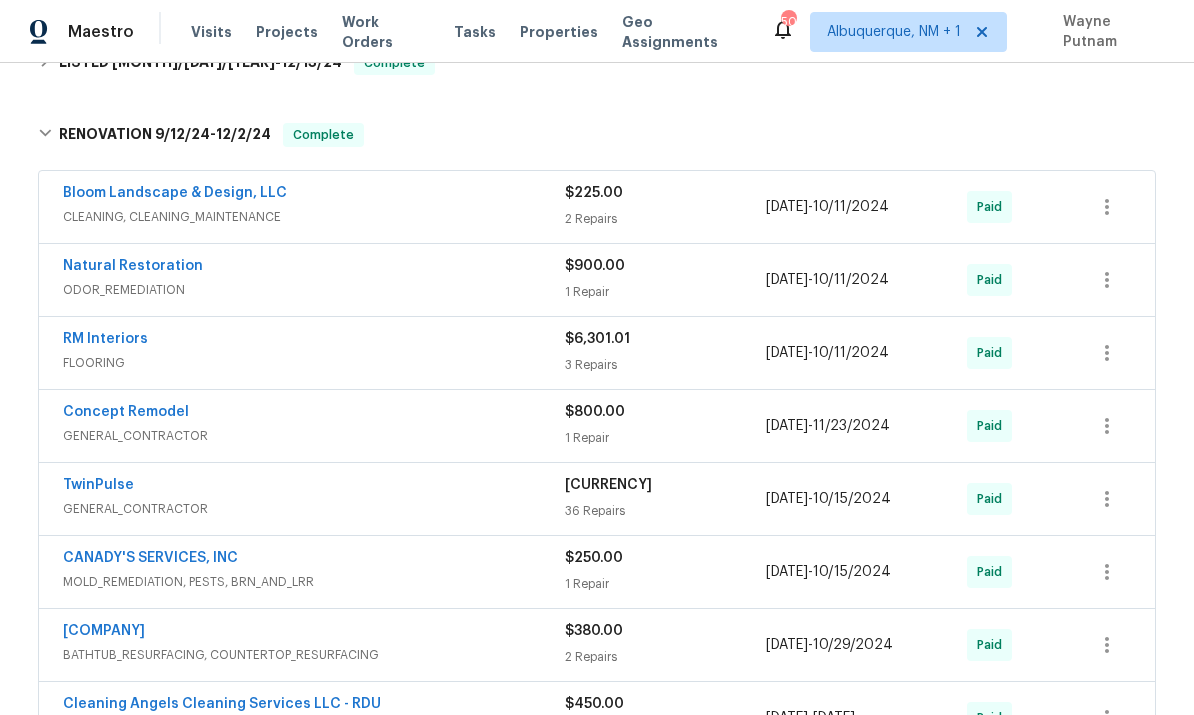 click on "RM Interiors" at bounding box center [105, 339] 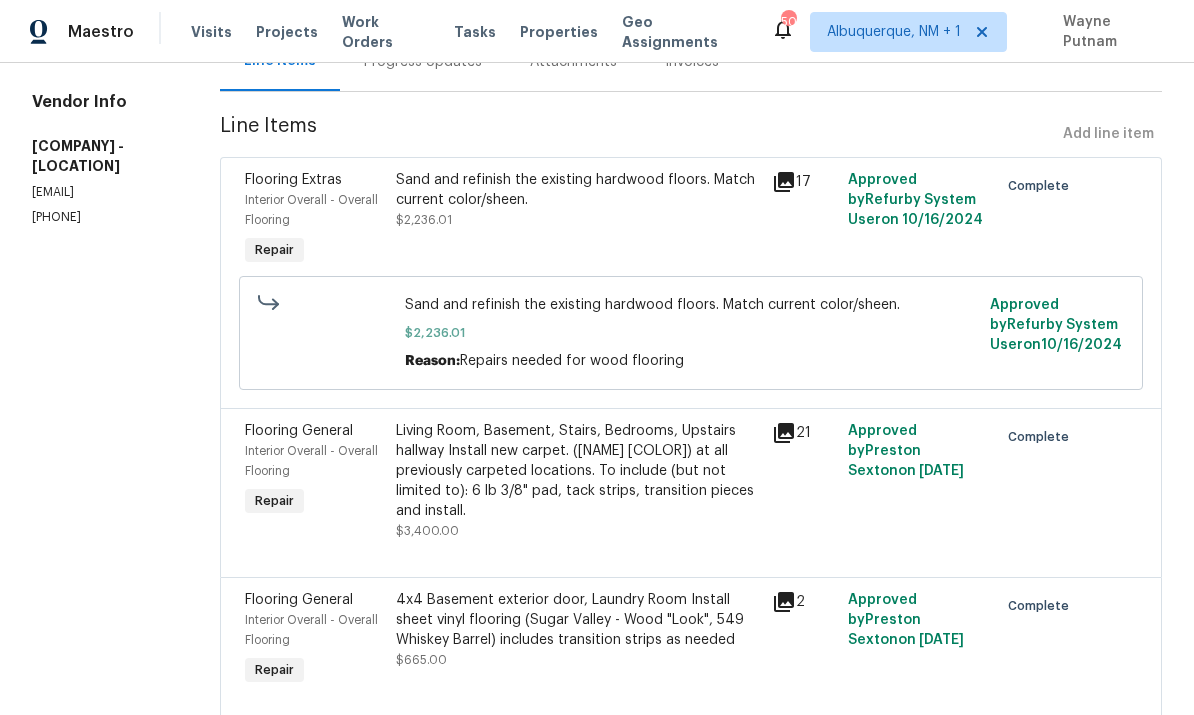 scroll, scrollTop: 226, scrollLeft: 0, axis: vertical 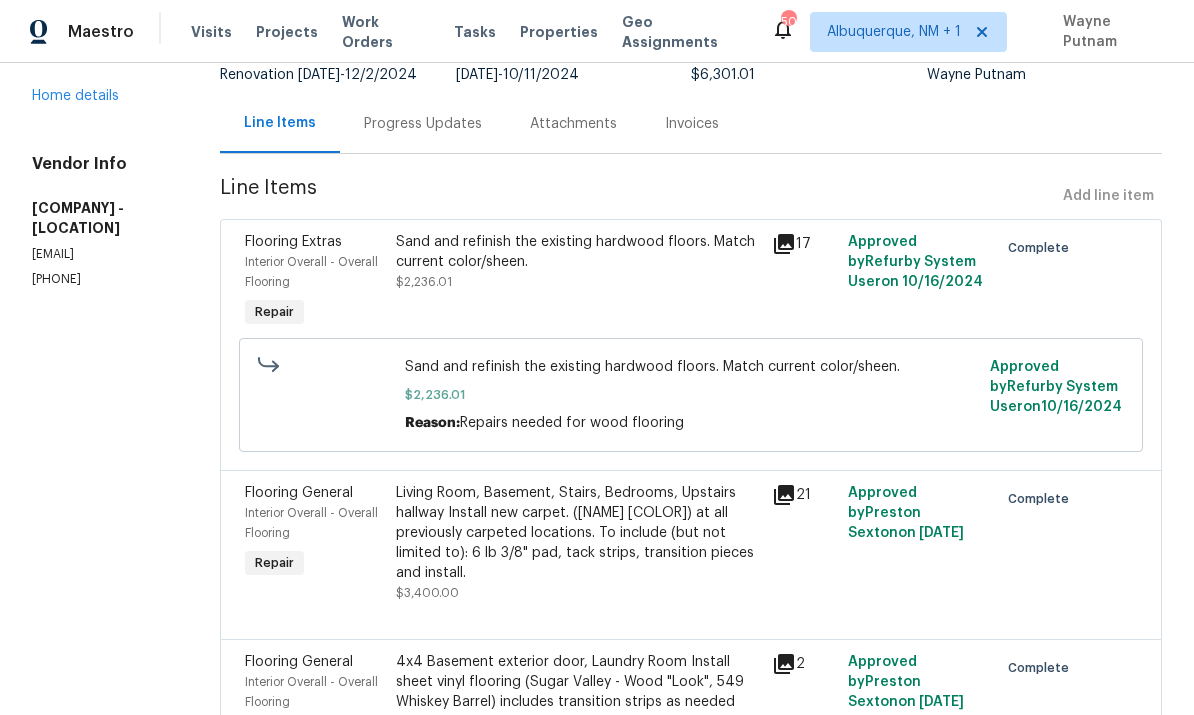 click on "21" at bounding box center [803, 495] 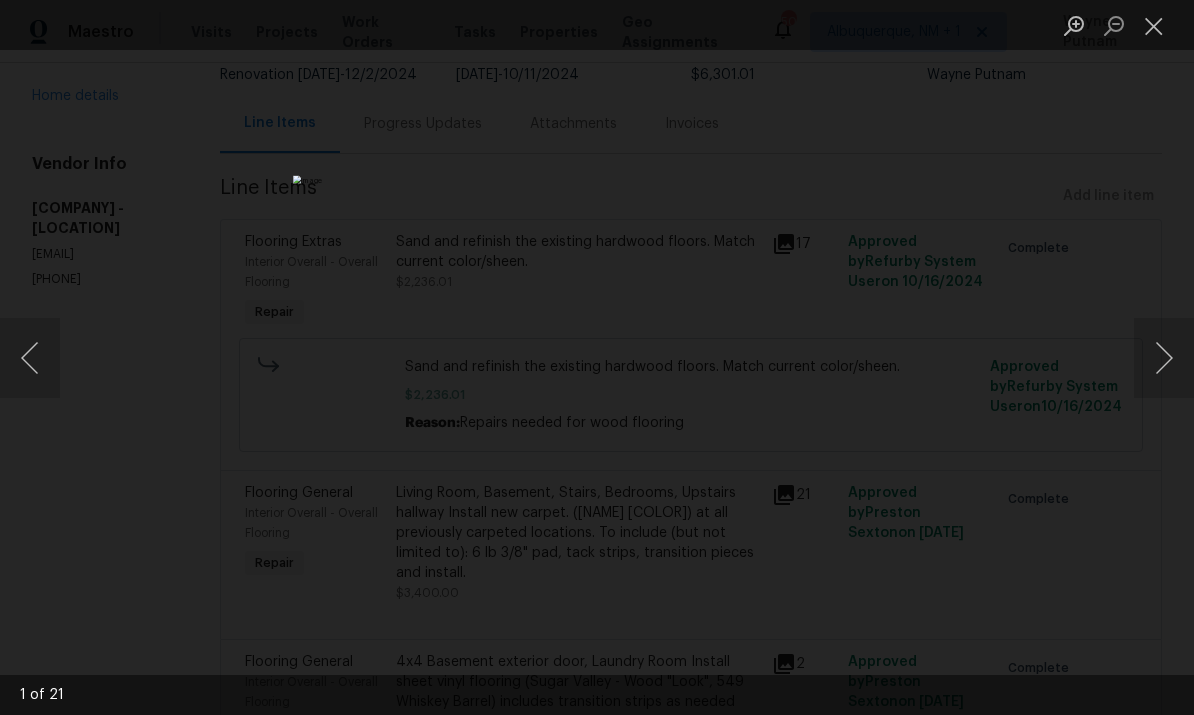 click at bounding box center (1164, 358) 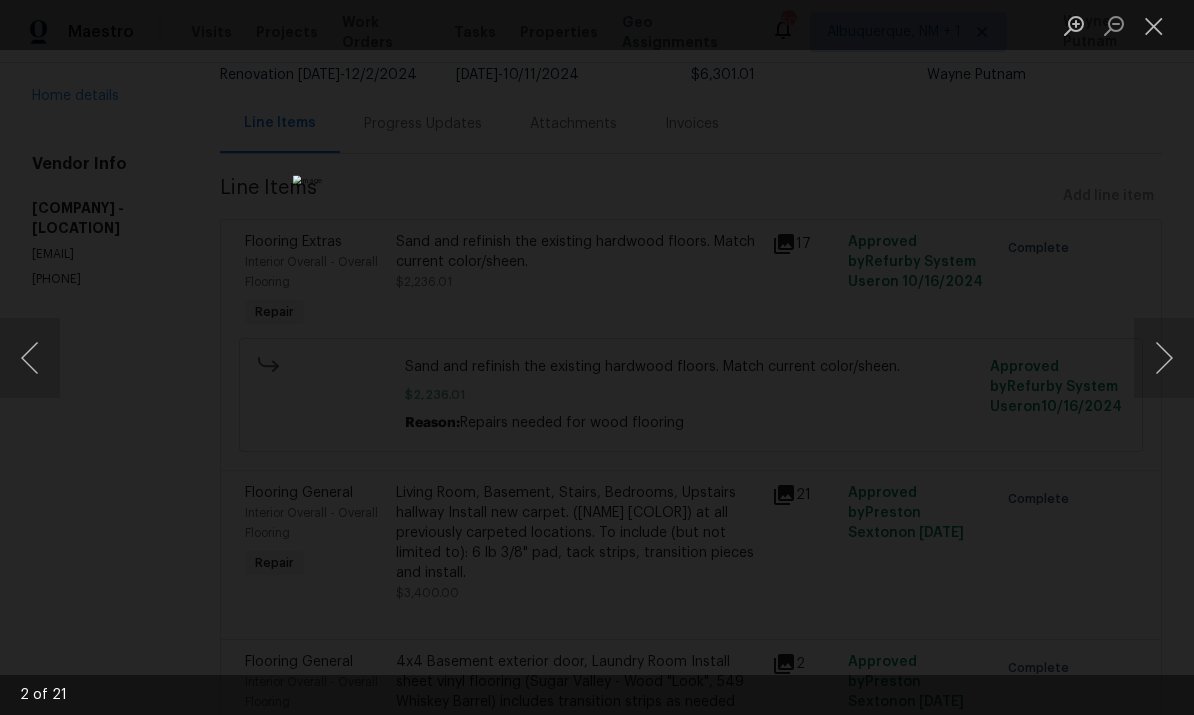 click at bounding box center (1164, 358) 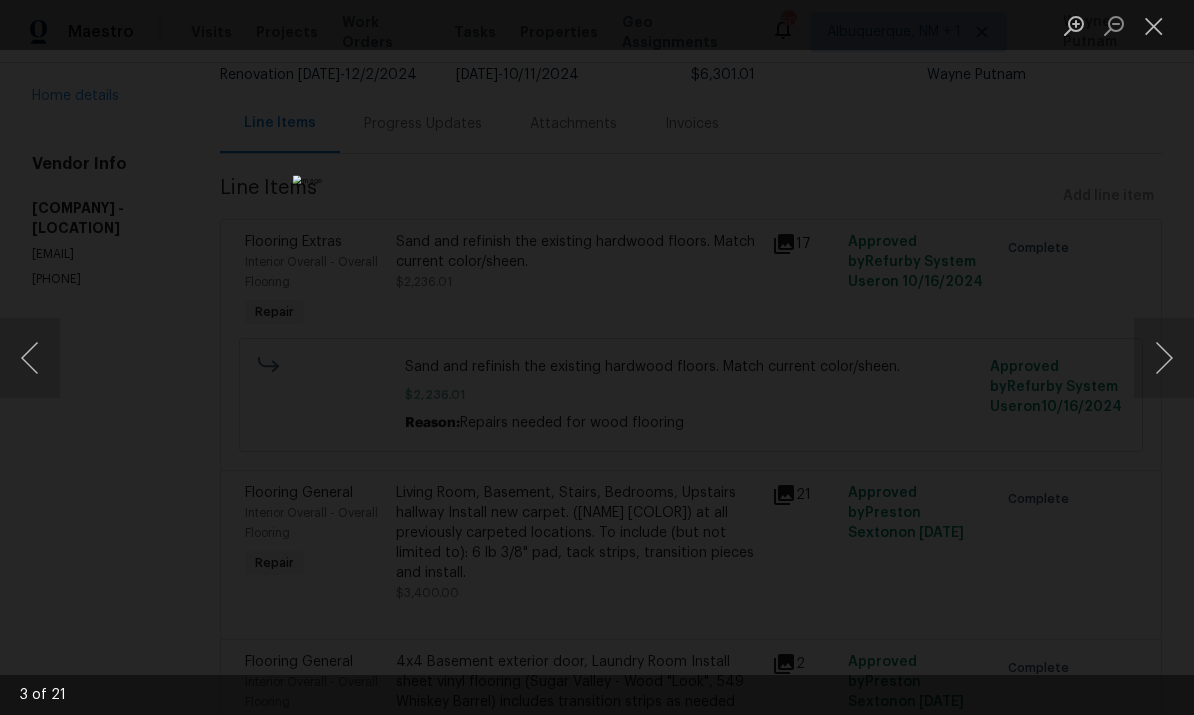 click at bounding box center (1164, 358) 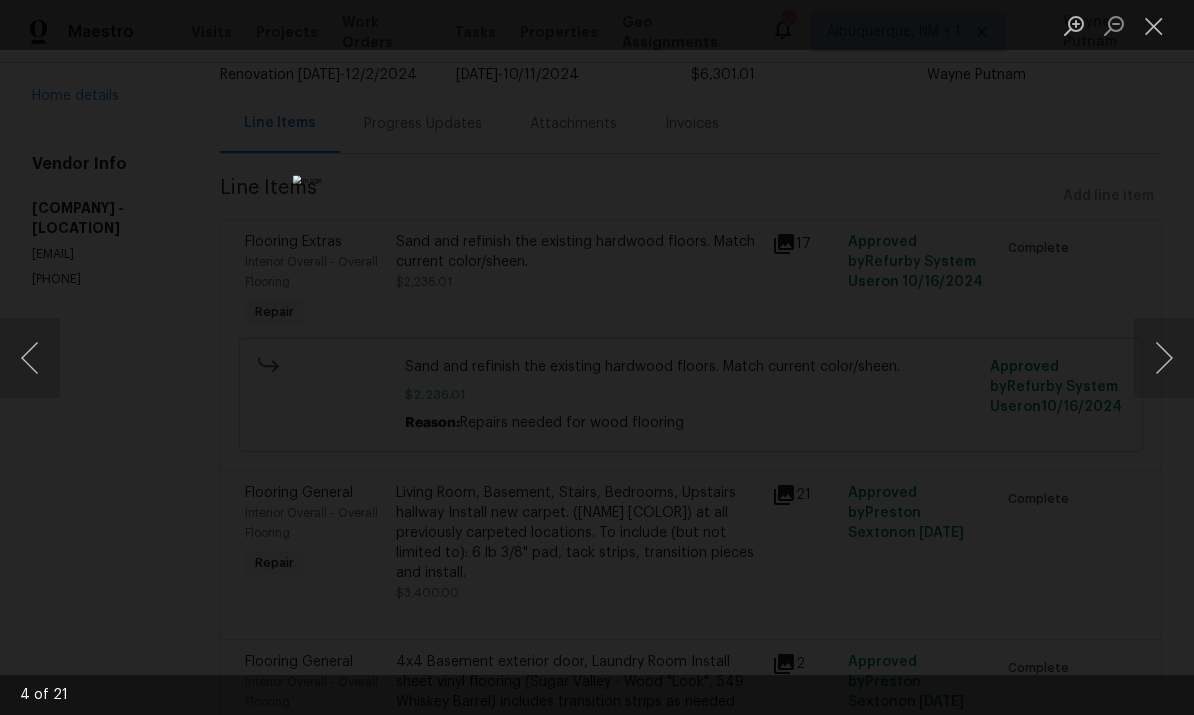click at bounding box center [1164, 358] 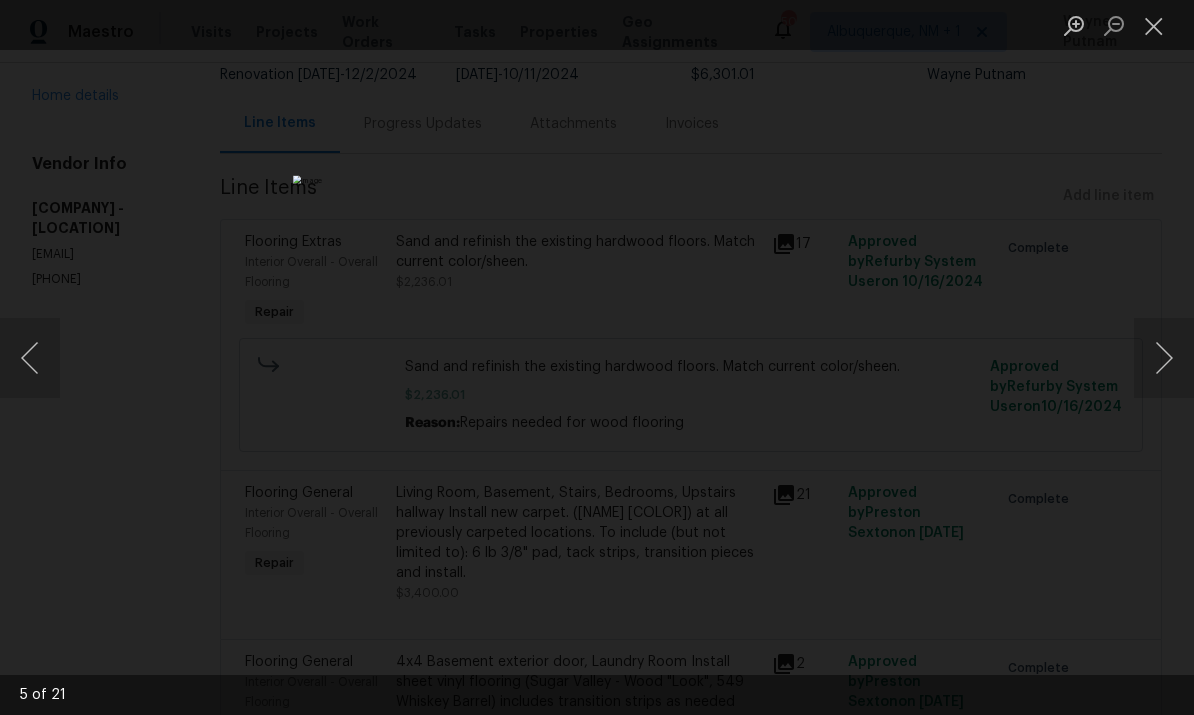 click at bounding box center (1164, 358) 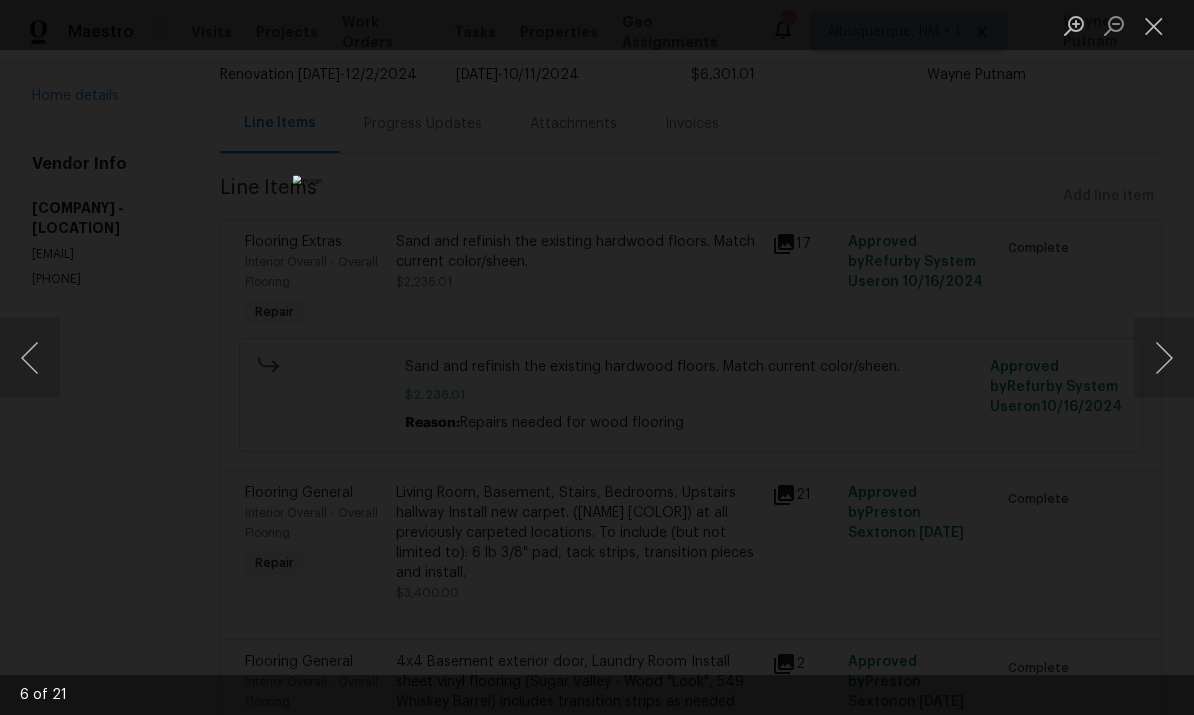 click at bounding box center [1164, 358] 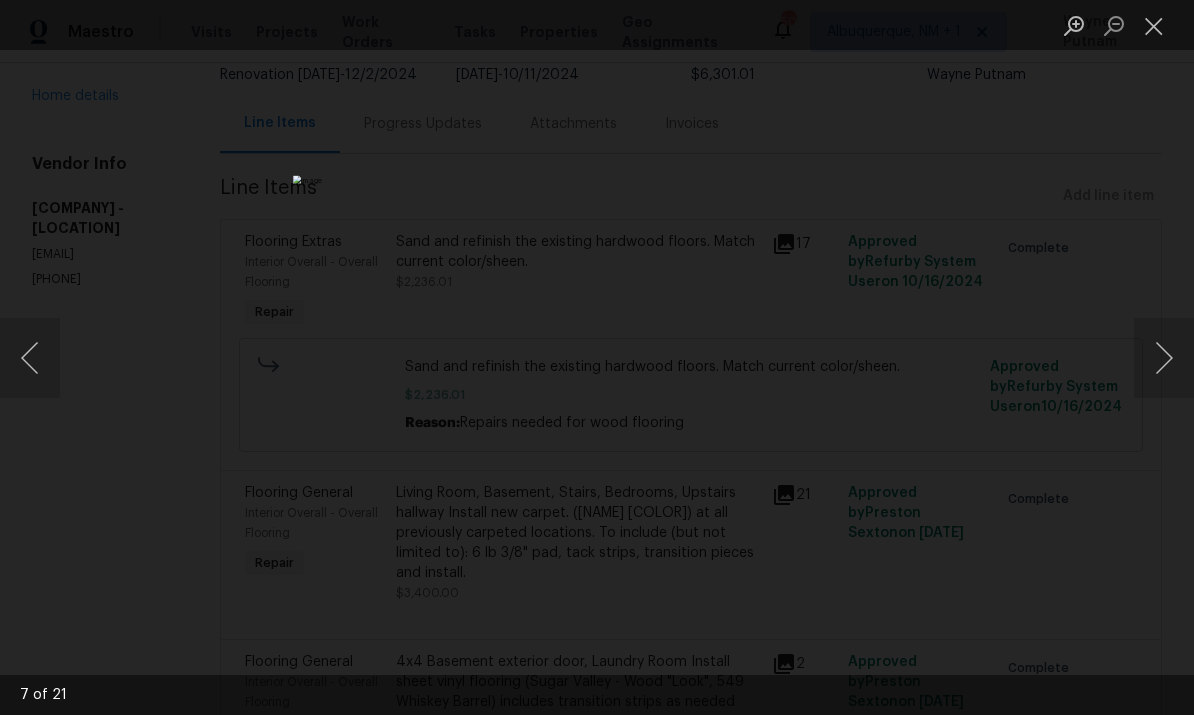 click at bounding box center (1164, 358) 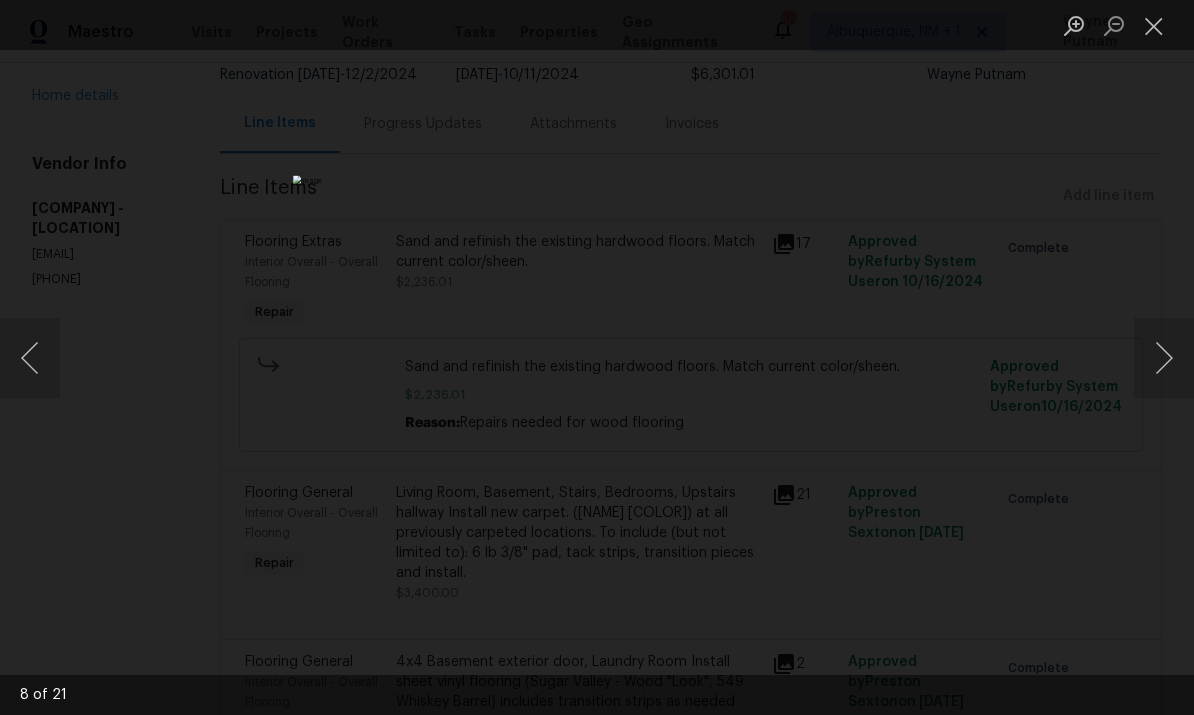 click at bounding box center [1164, 358] 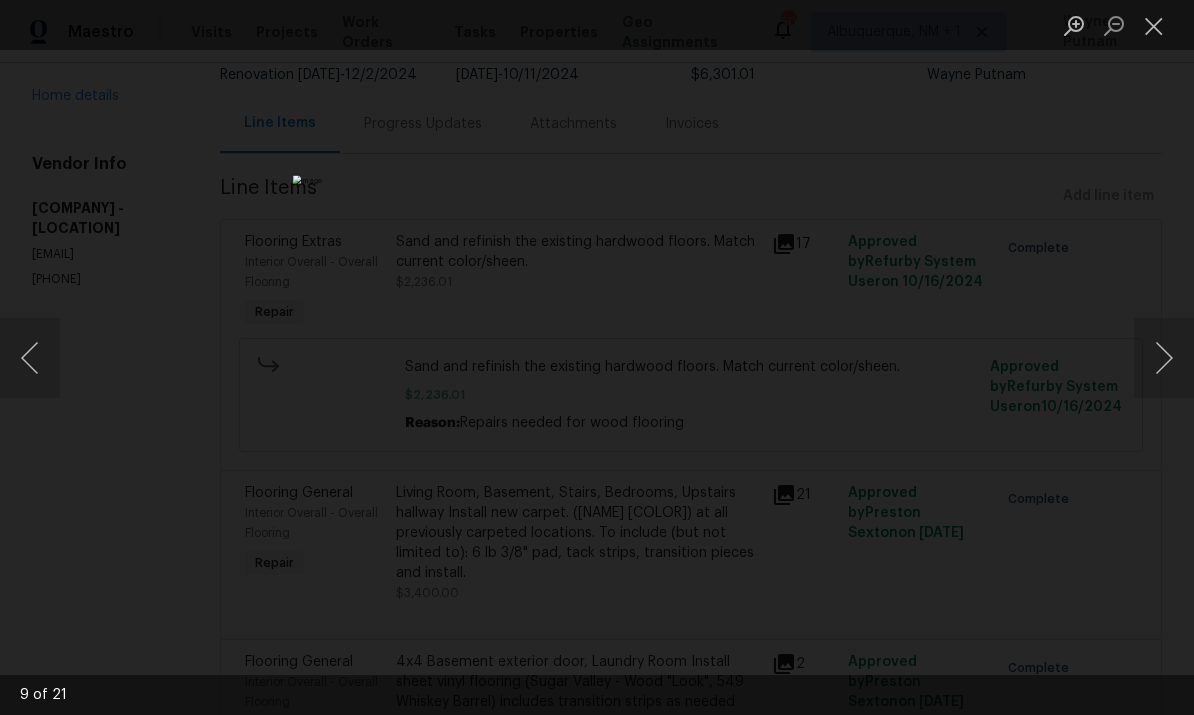 click at bounding box center (1164, 358) 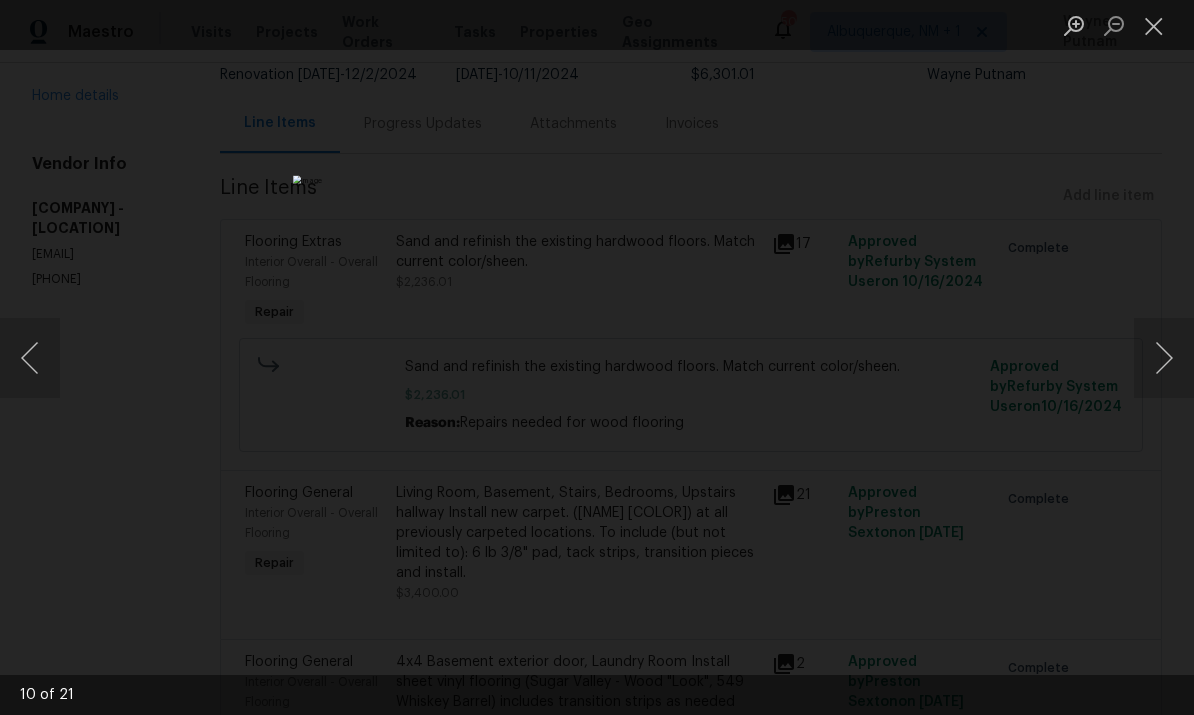 click at bounding box center [597, 357] 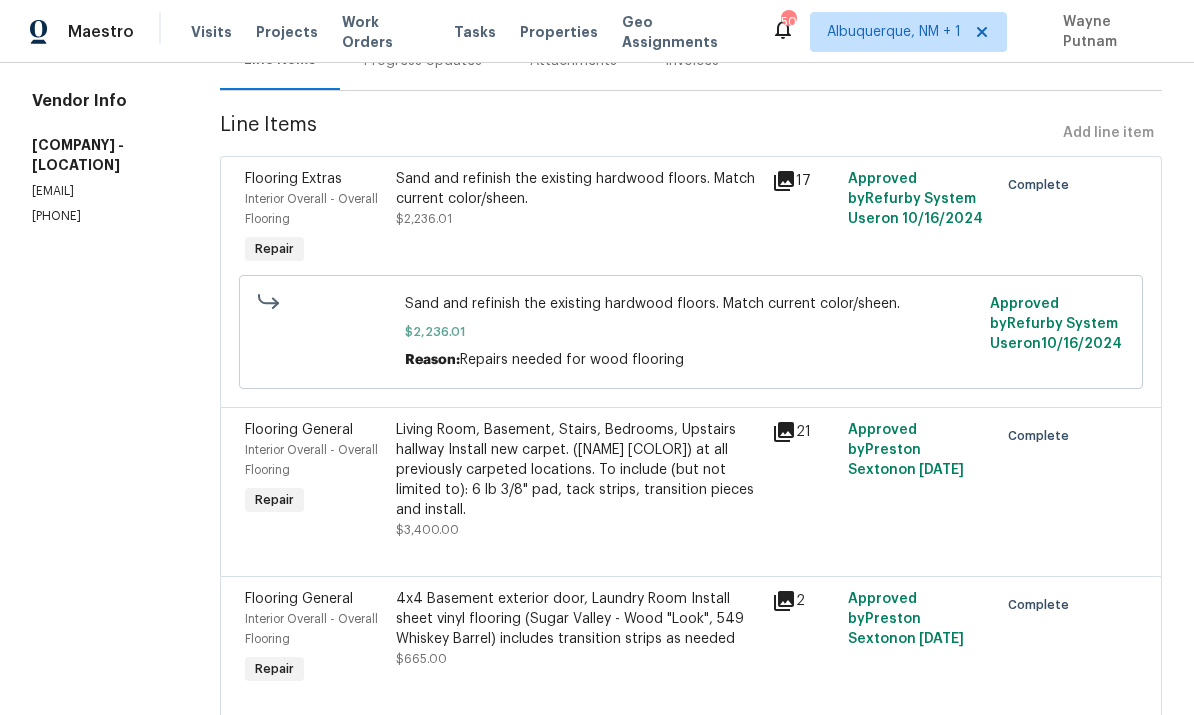 scroll, scrollTop: 226, scrollLeft: 0, axis: vertical 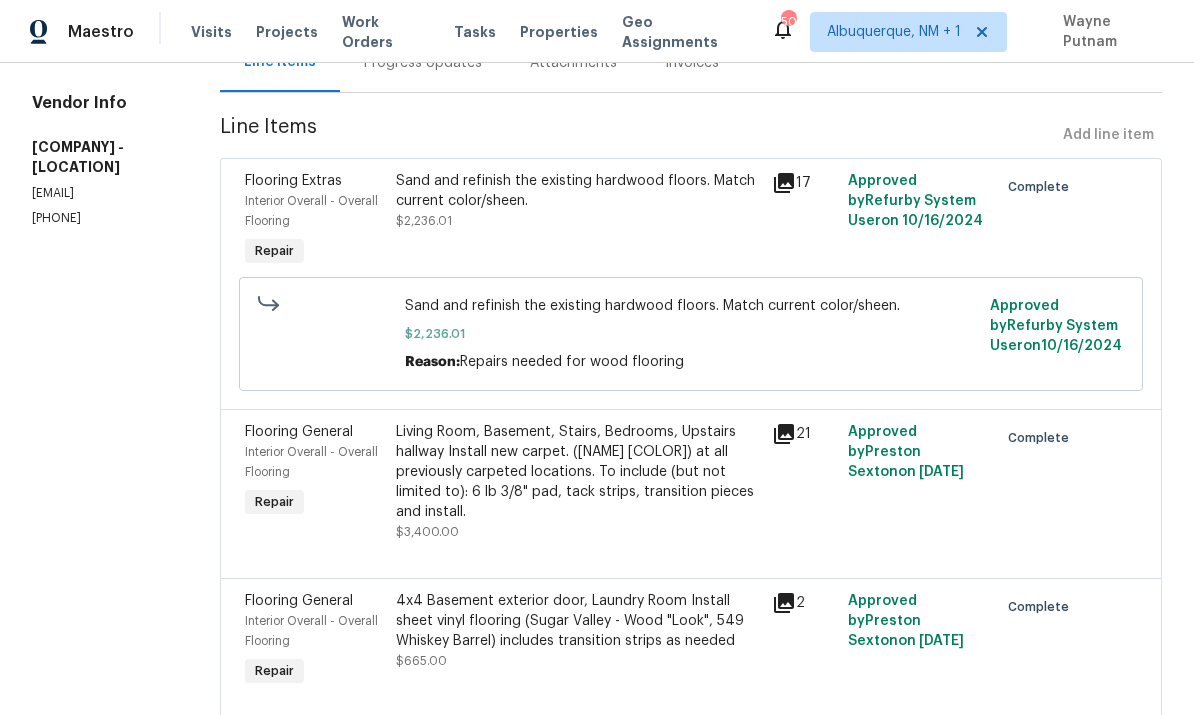 click 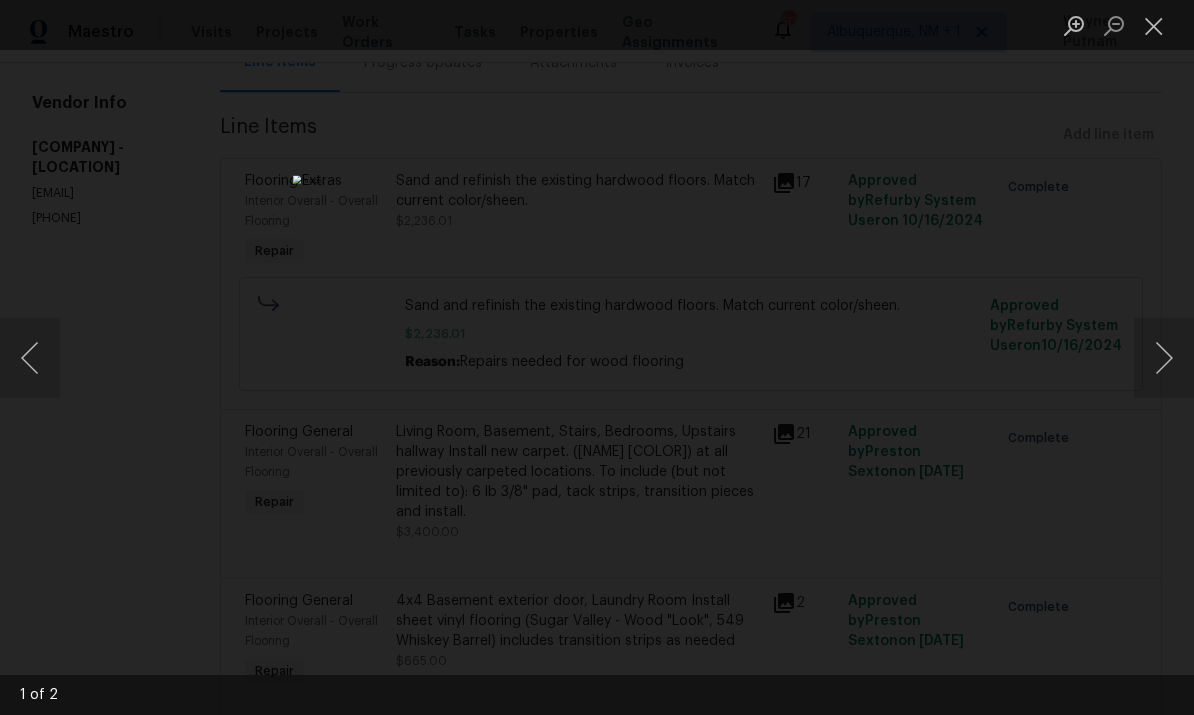 click at bounding box center (1164, 358) 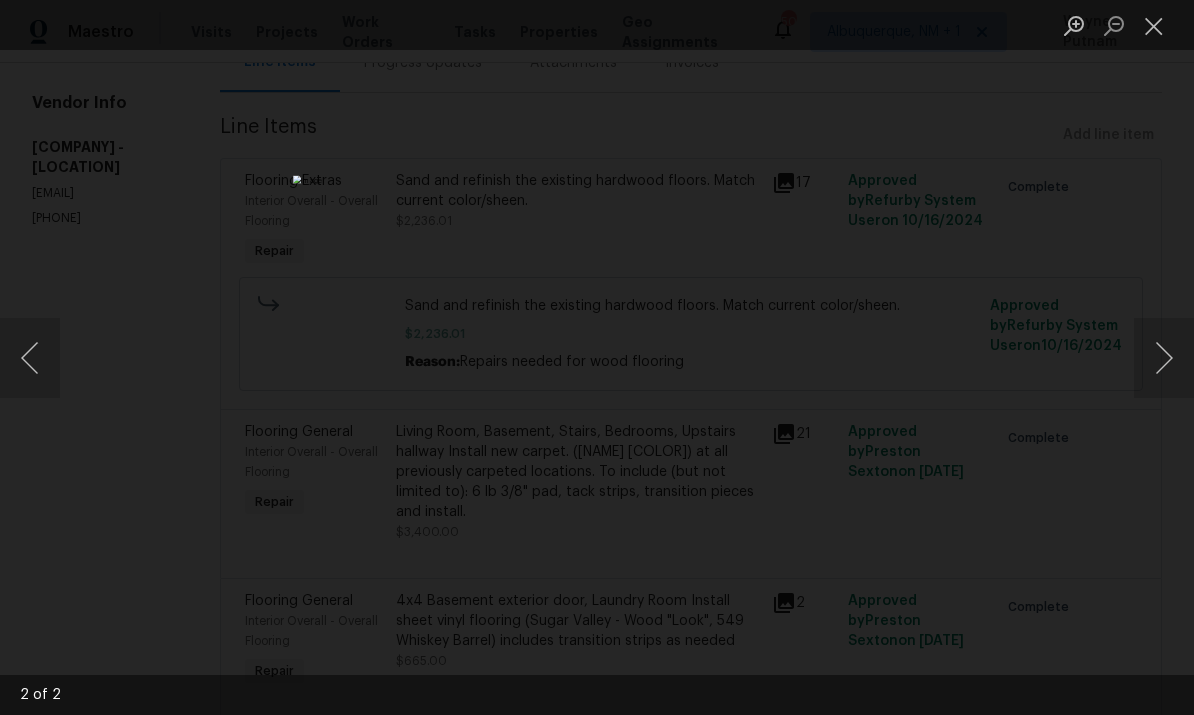 click at bounding box center (1164, 358) 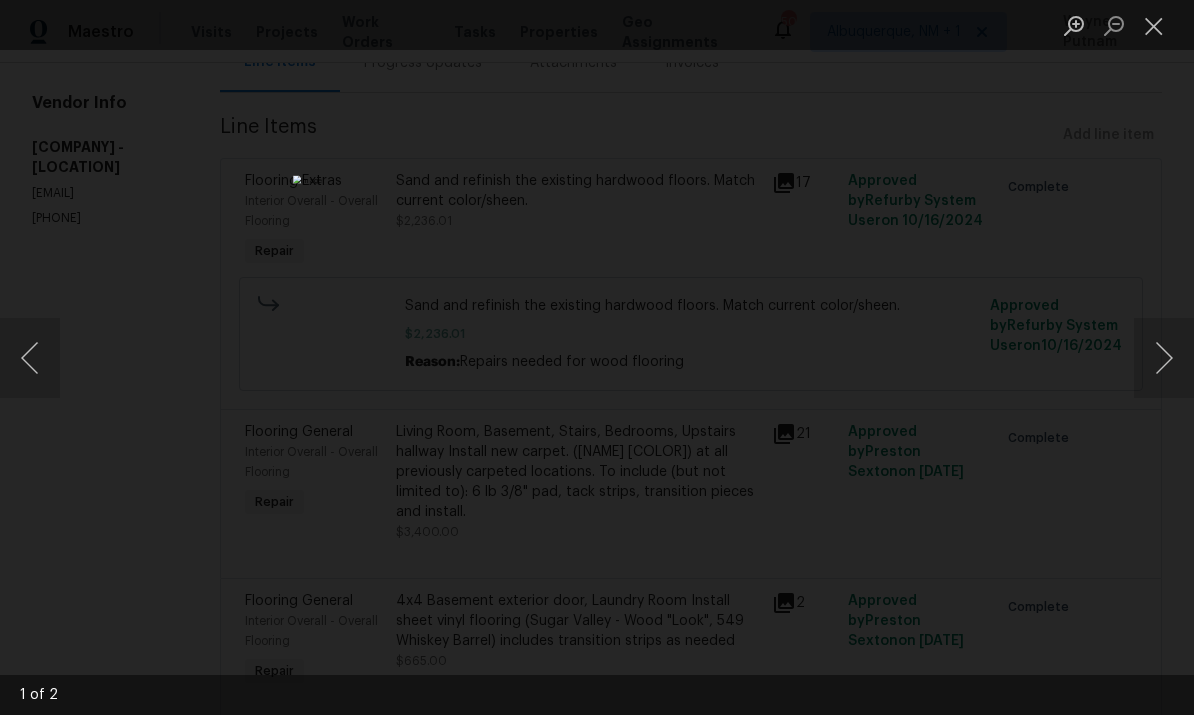 click at bounding box center (1164, 358) 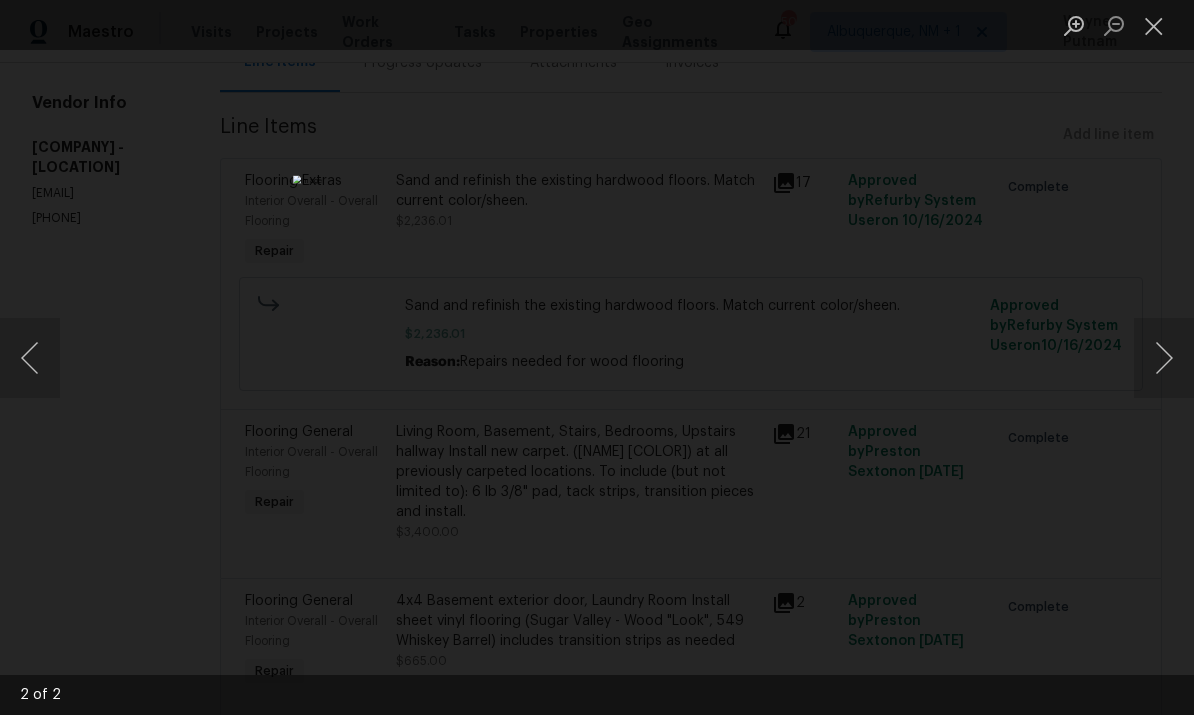 click at bounding box center (1164, 358) 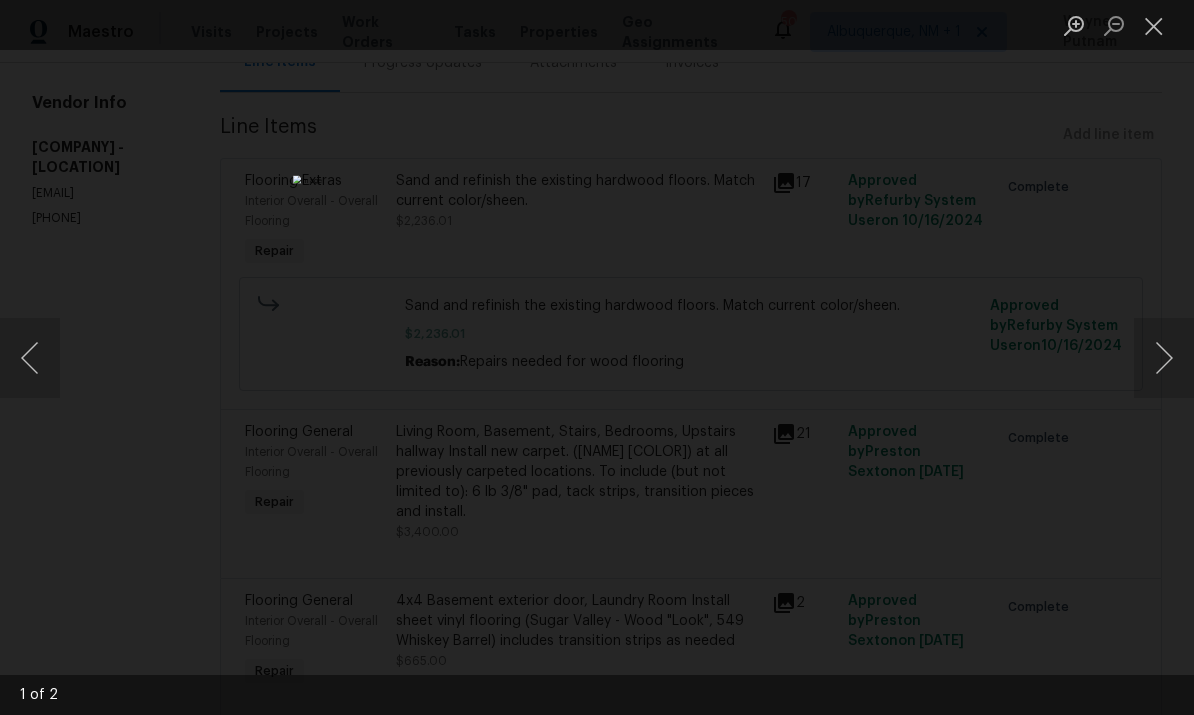 click at bounding box center [597, 357] 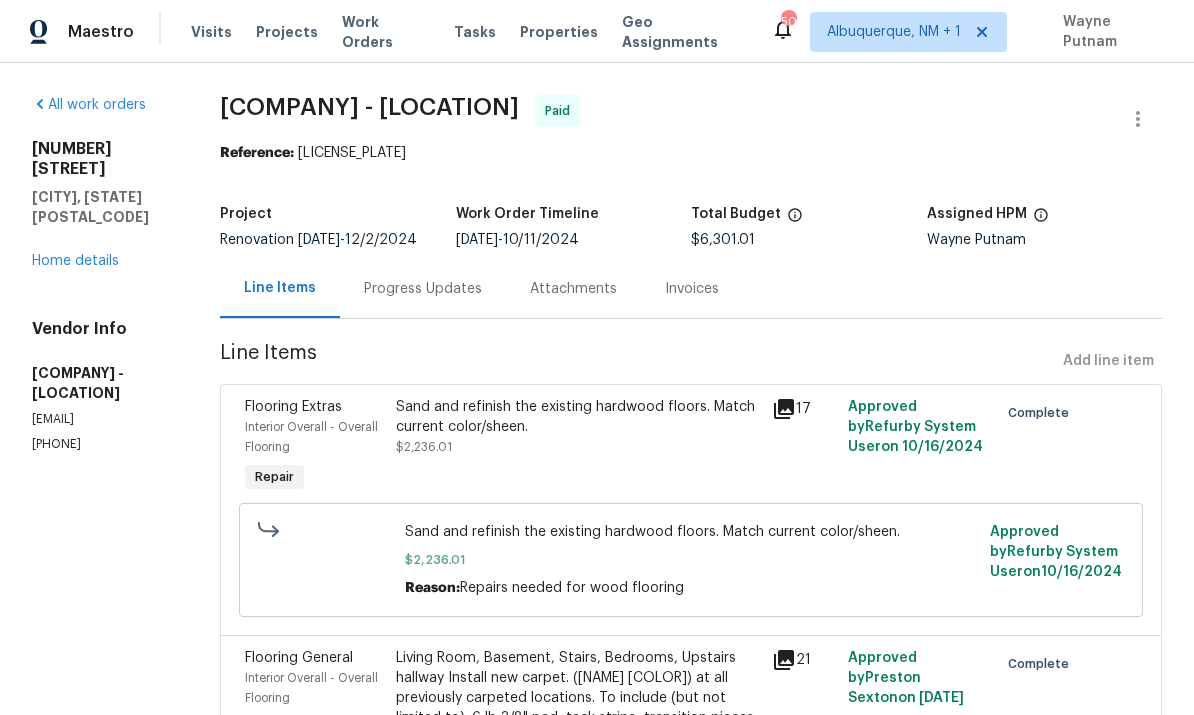 scroll, scrollTop: 0, scrollLeft: 0, axis: both 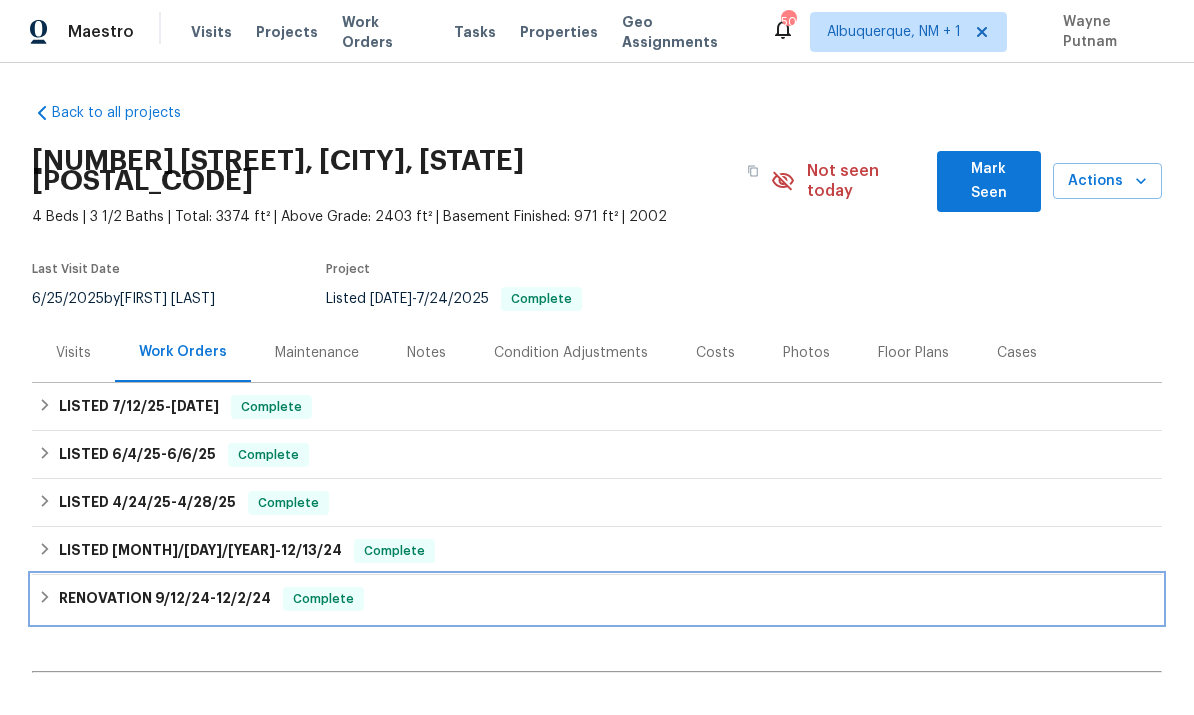 click on "9/12/24" at bounding box center (182, 598) 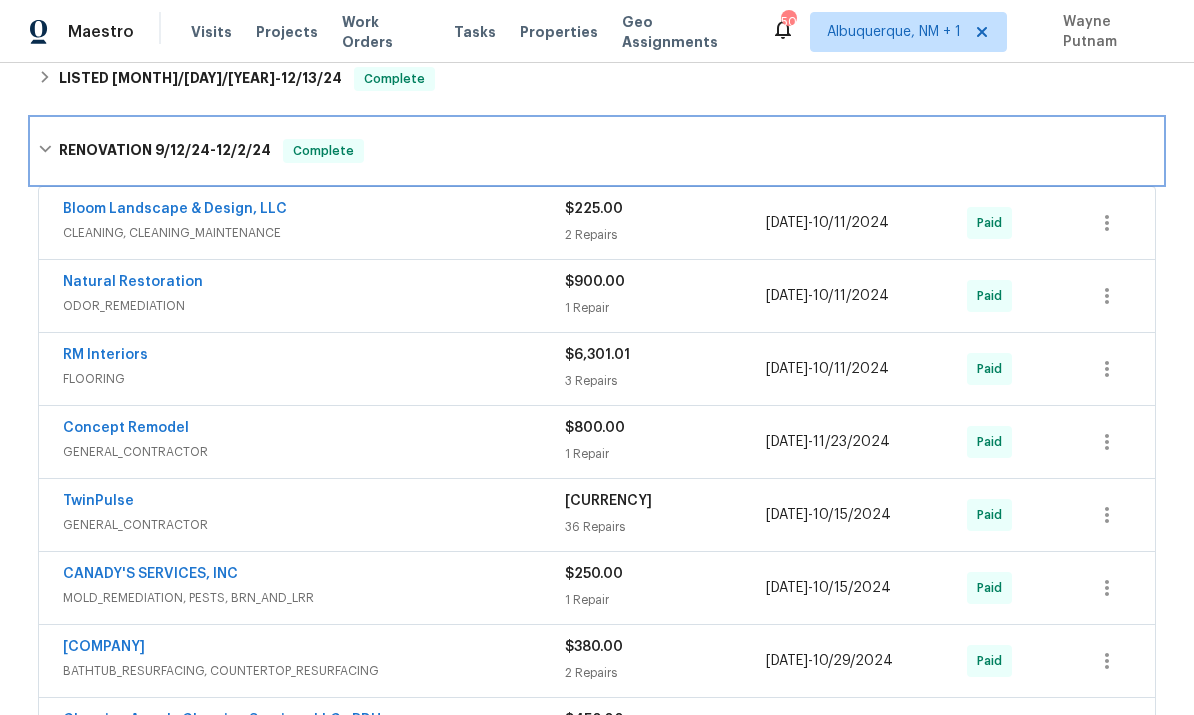 scroll, scrollTop: 473, scrollLeft: 0, axis: vertical 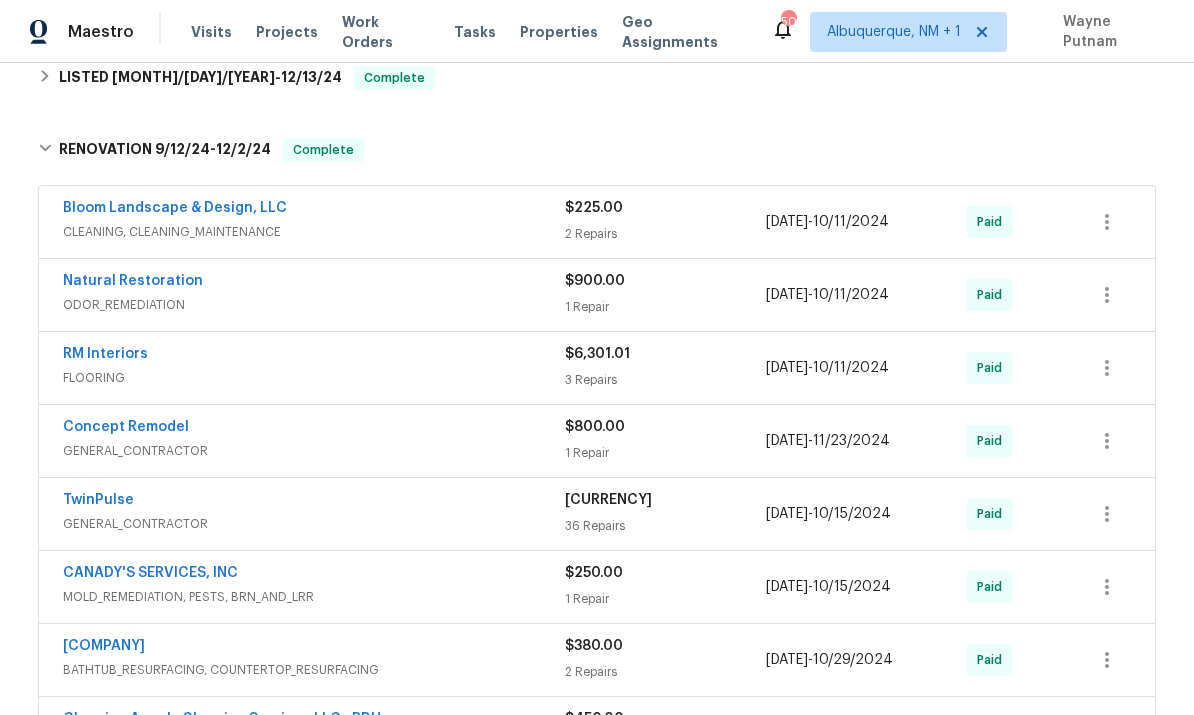 click on "TwinPulse" at bounding box center [98, 500] 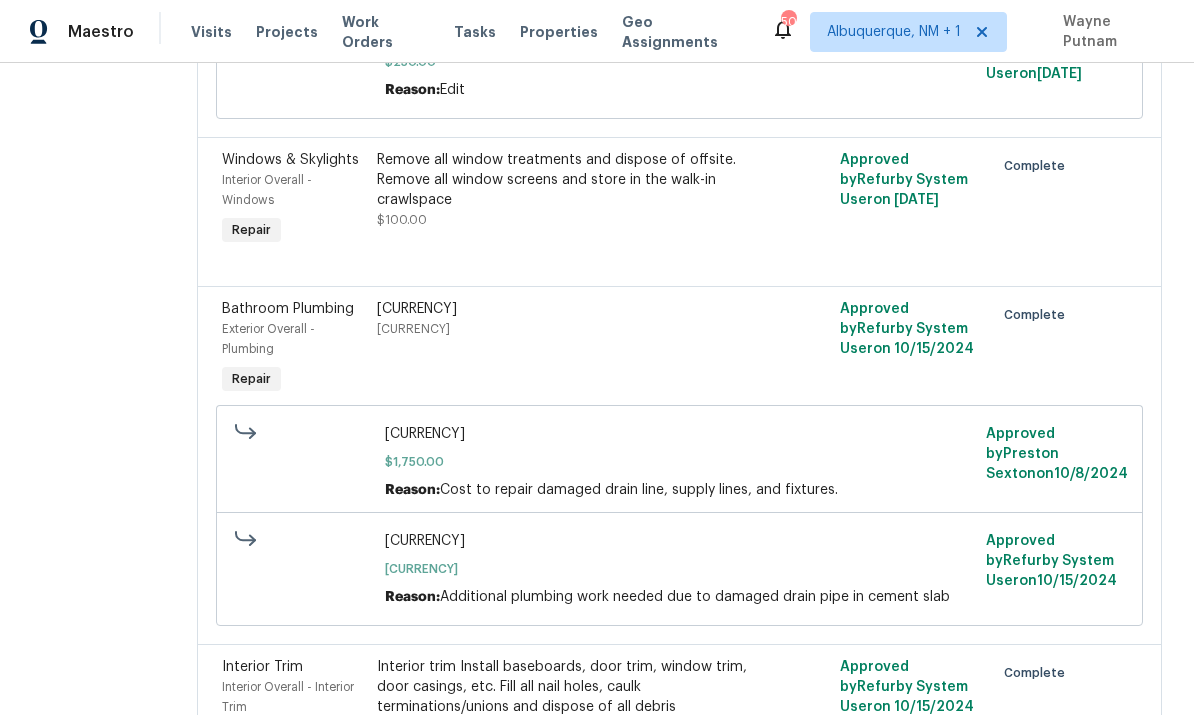 scroll, scrollTop: 504, scrollLeft: 0, axis: vertical 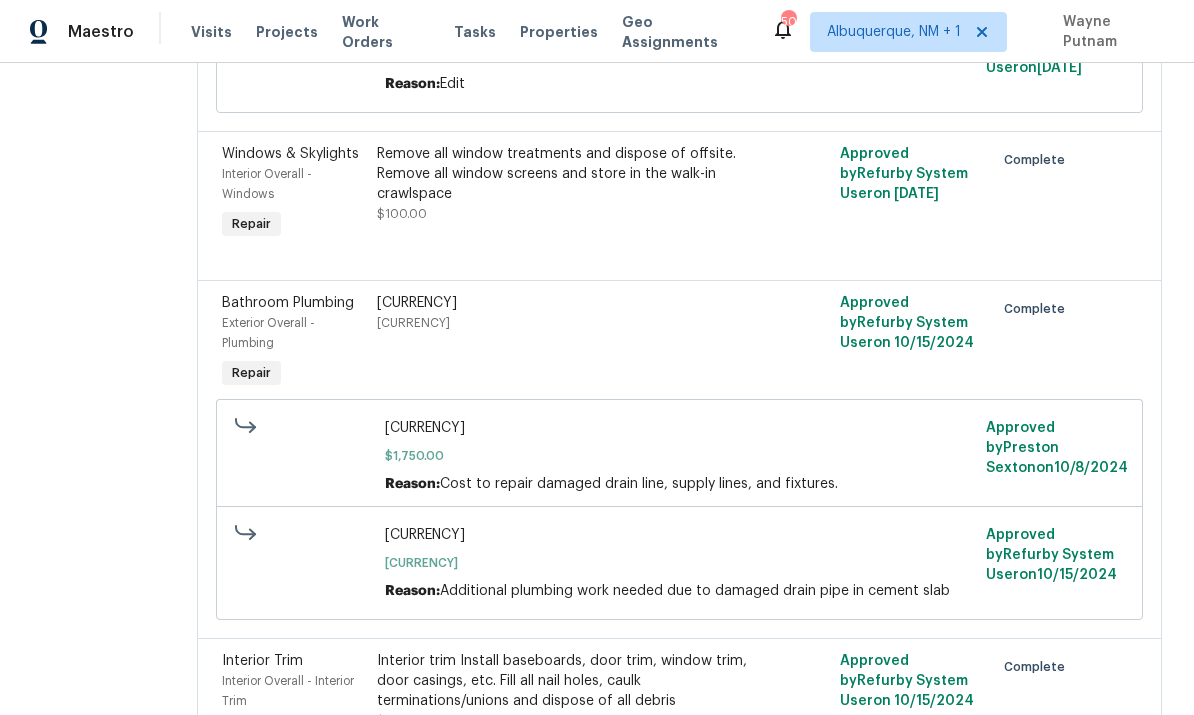 click on "[CURRENCY]" at bounding box center [564, 303] 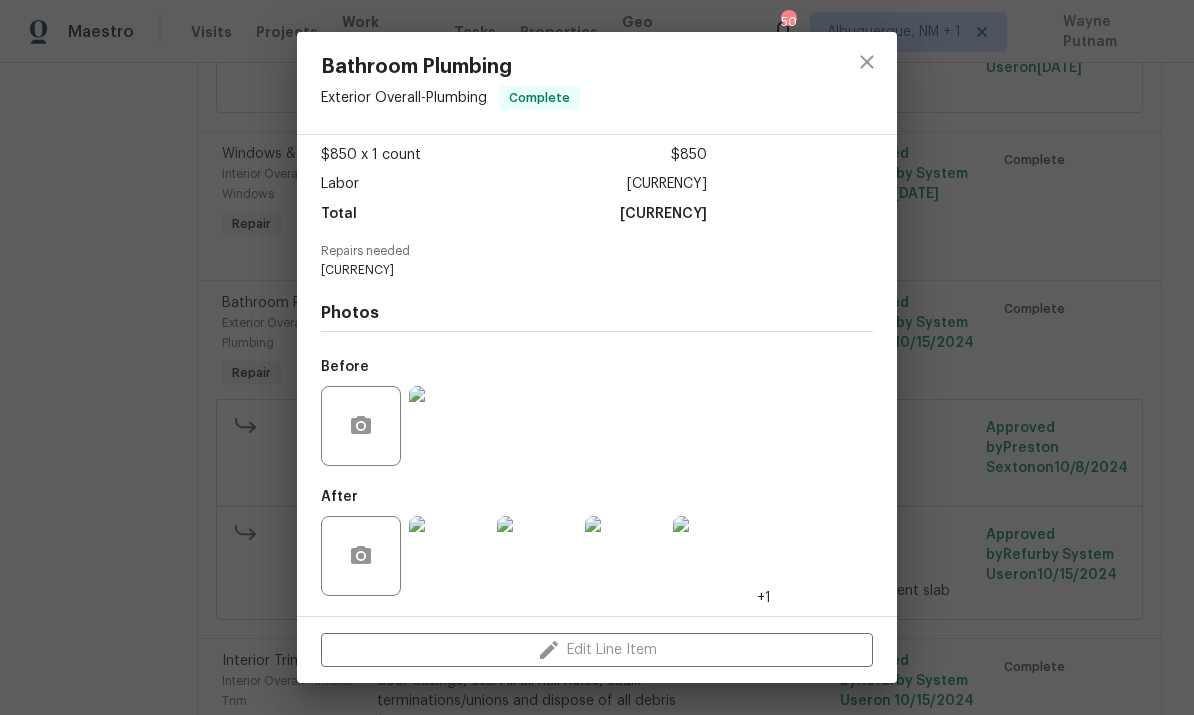 scroll, scrollTop: 174, scrollLeft: 0, axis: vertical 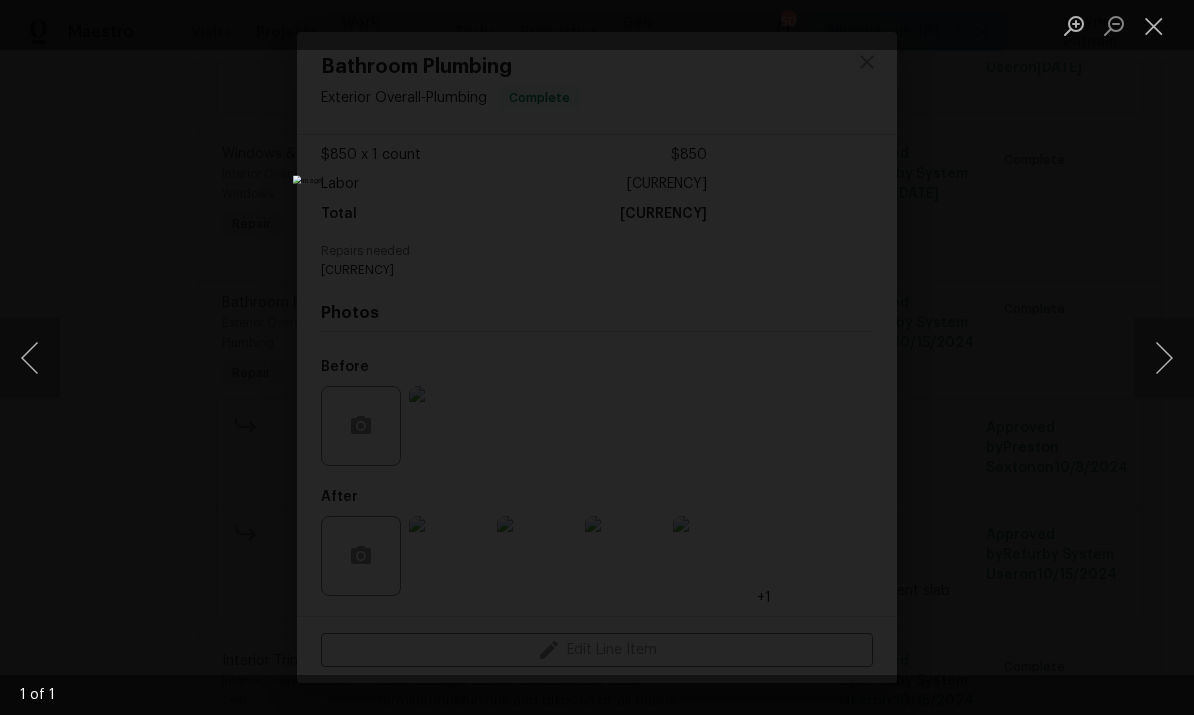 click at bounding box center (597, 357) 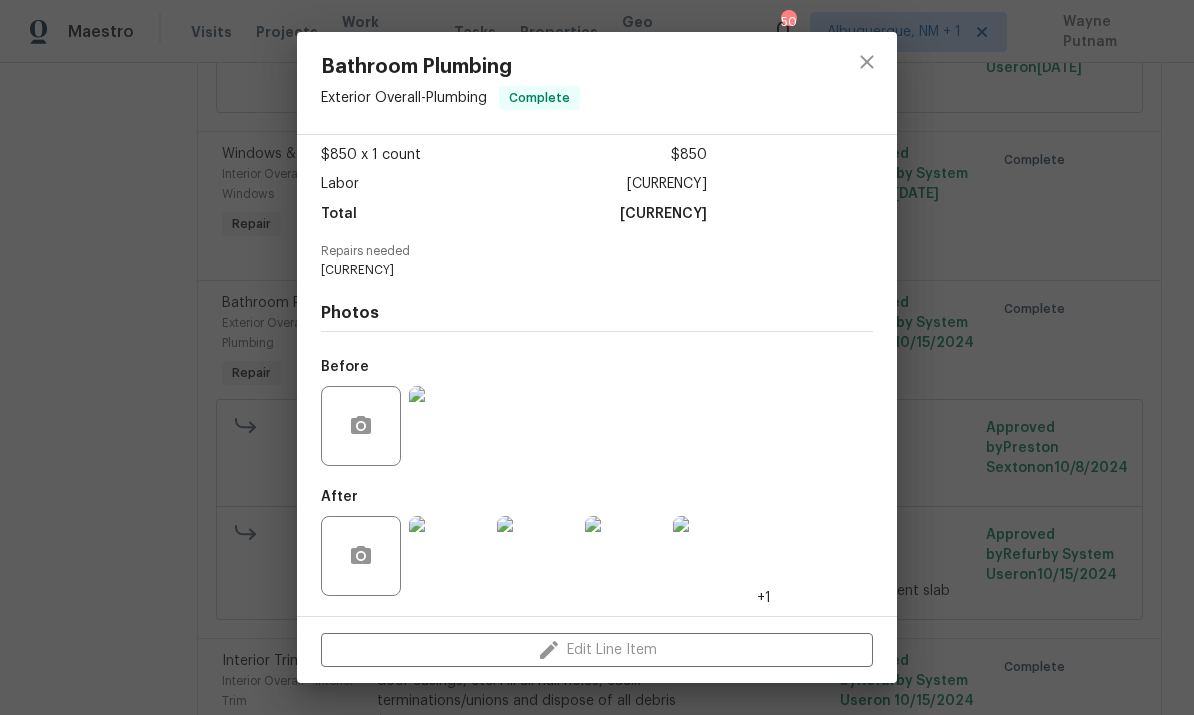 click at bounding box center (449, 556) 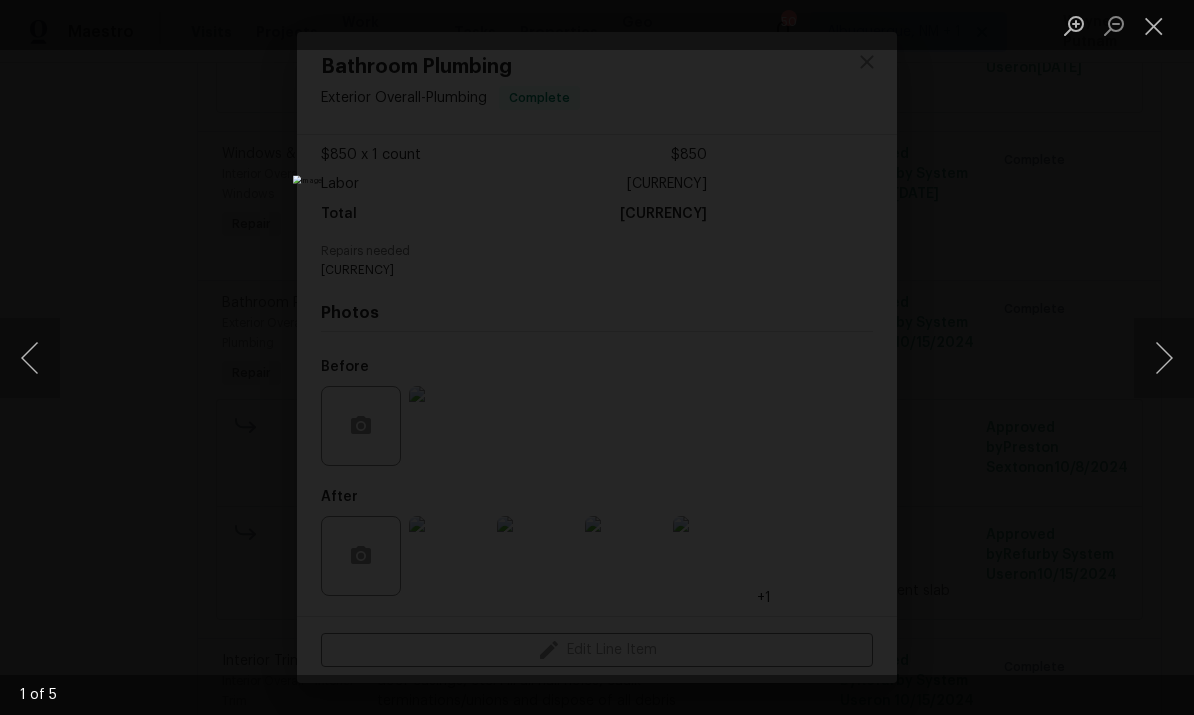 click at bounding box center [597, 357] 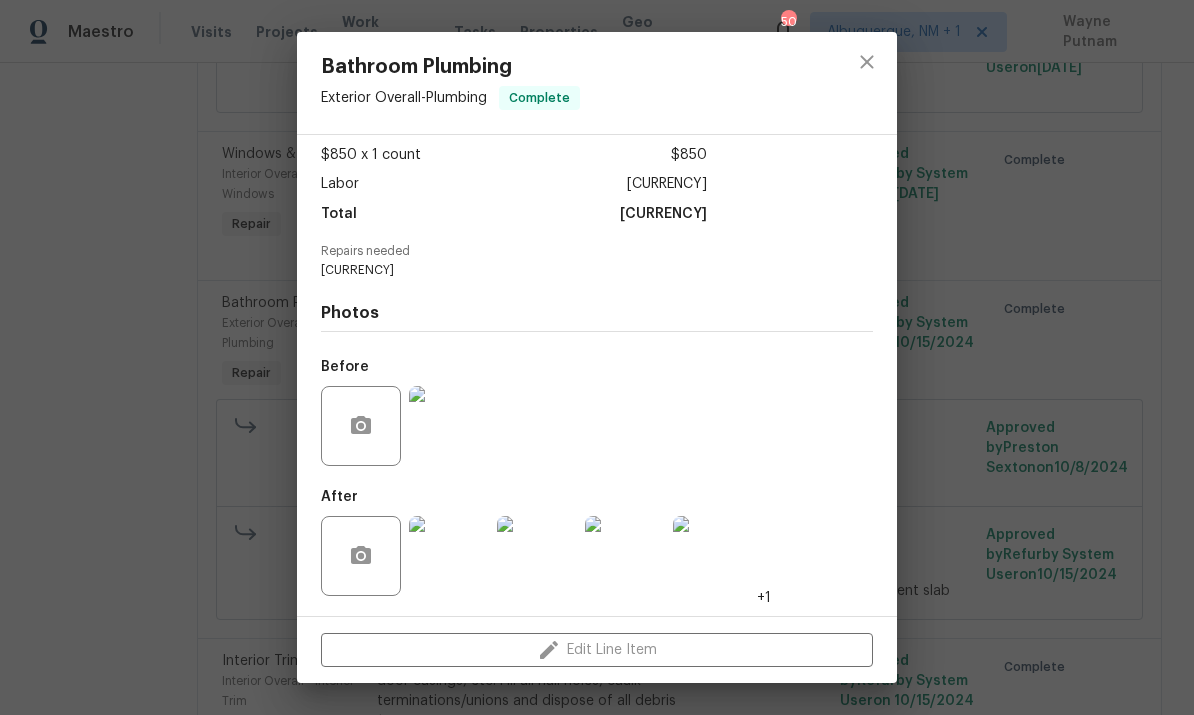 click at bounding box center [537, 556] 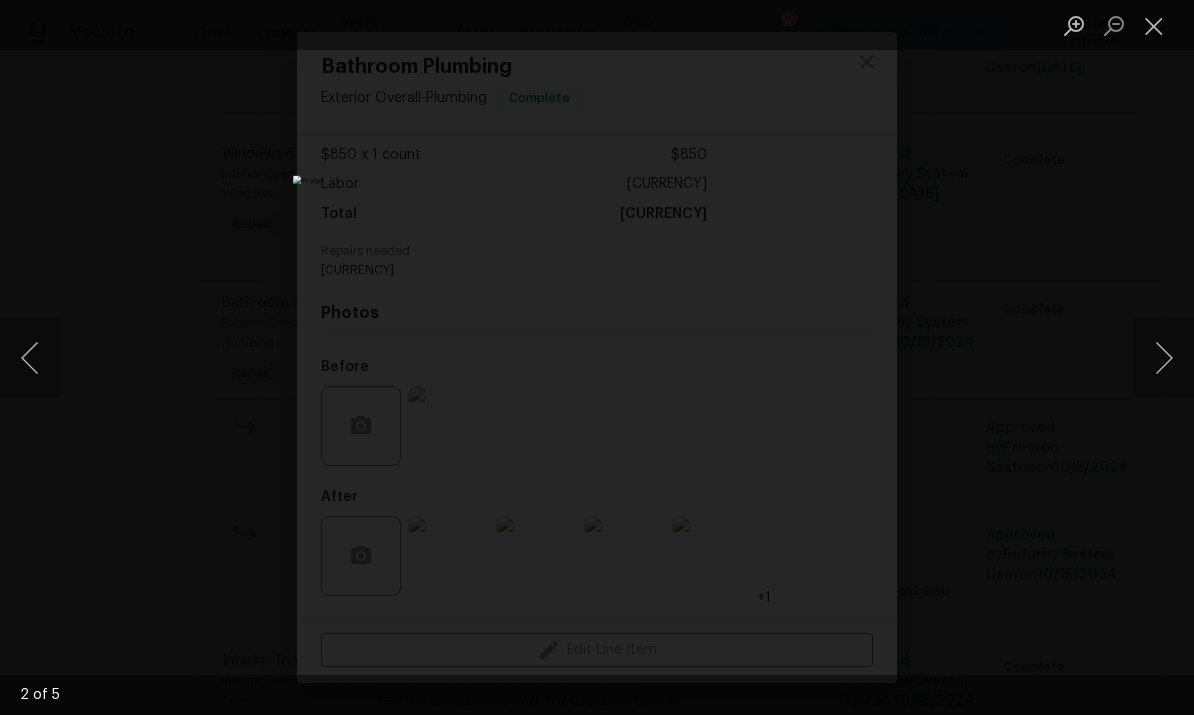 click at bounding box center (1164, 358) 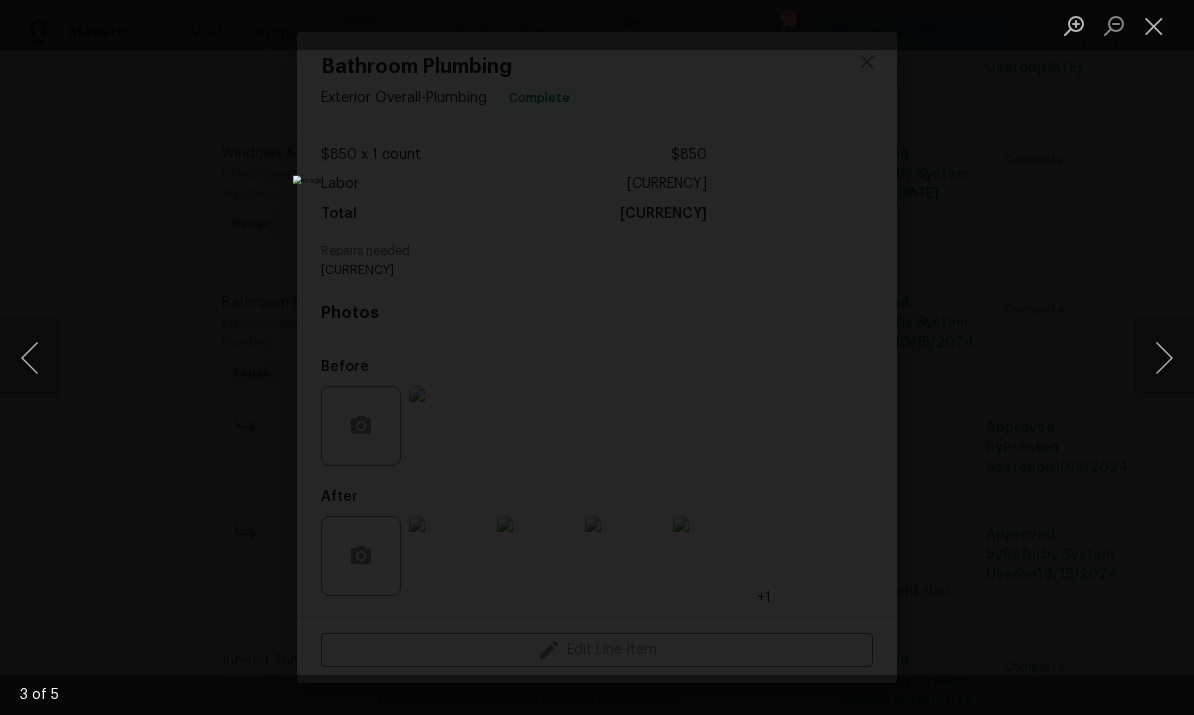 click at bounding box center [1164, 358] 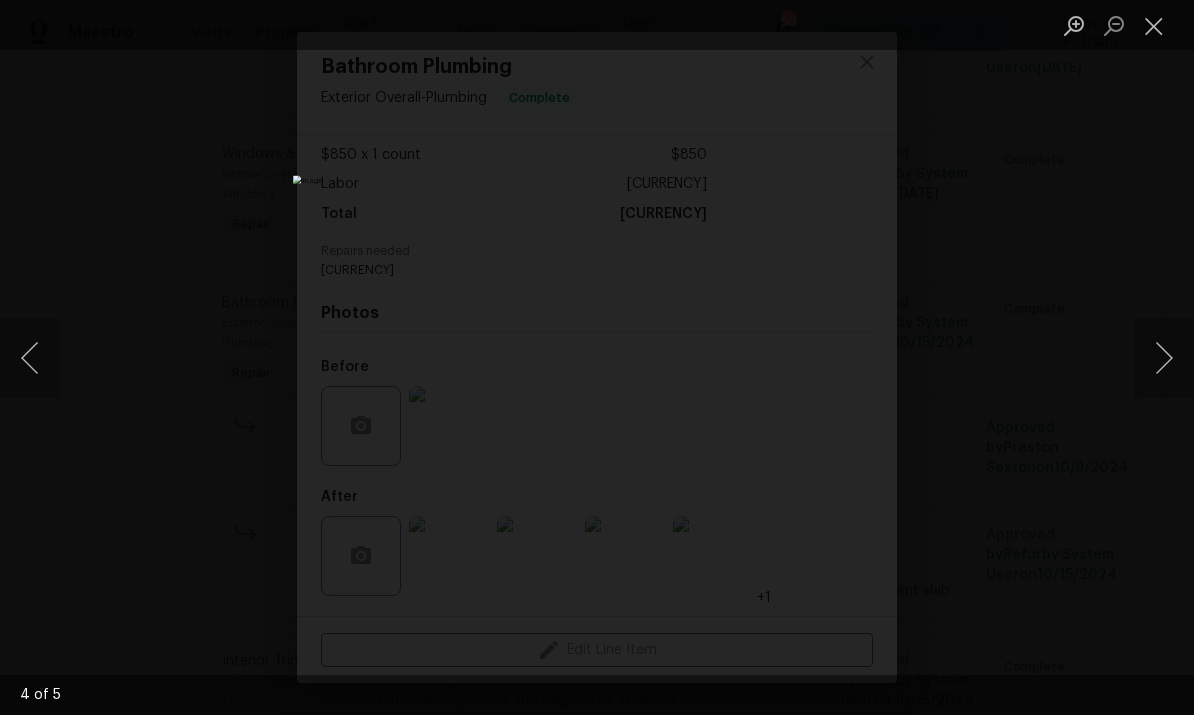 click at bounding box center (30, 358) 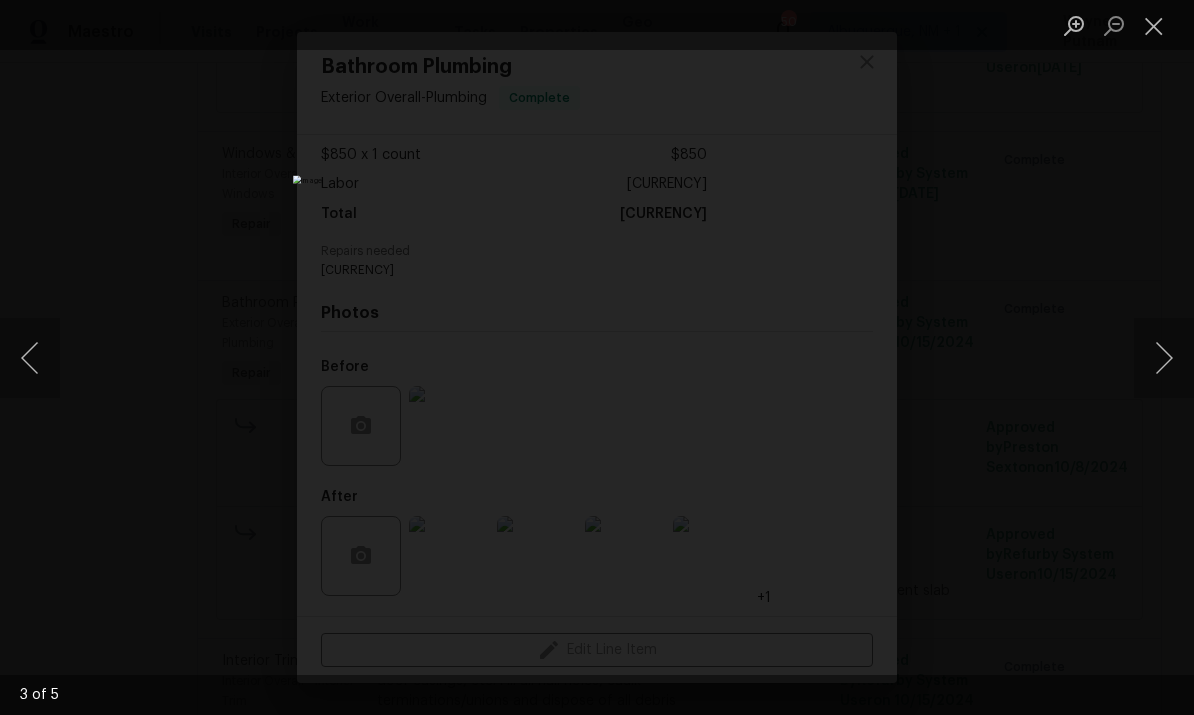 click at bounding box center [1164, 358] 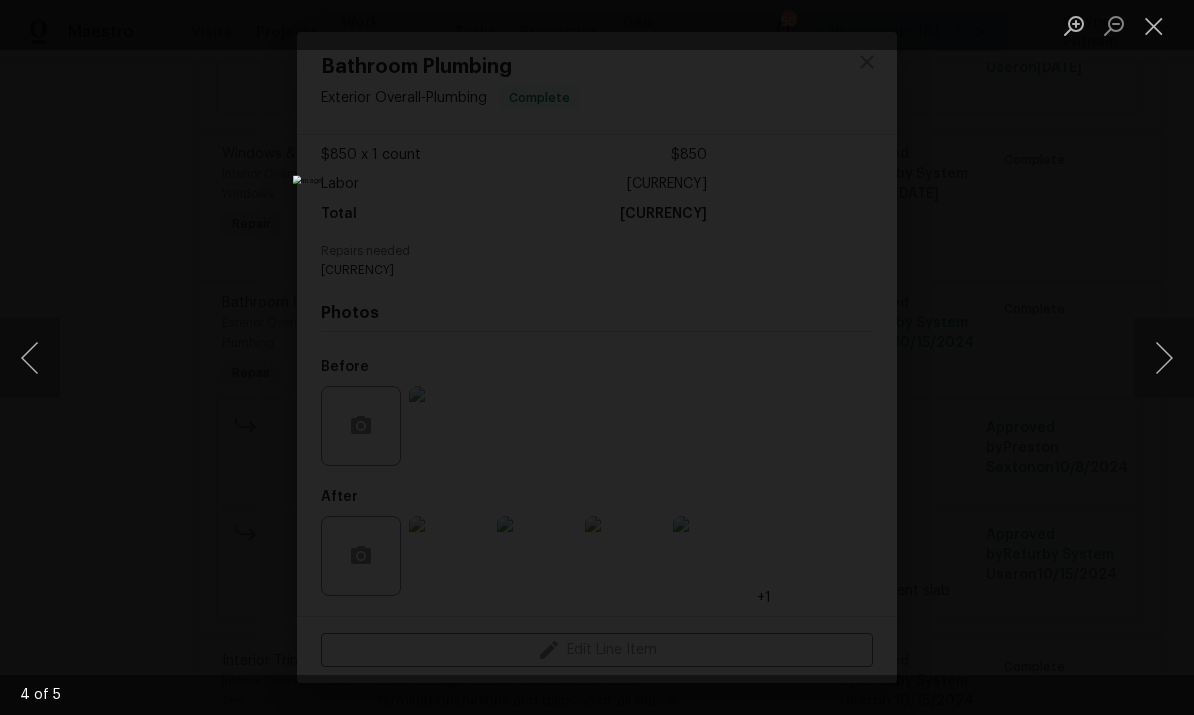 click at bounding box center (1164, 358) 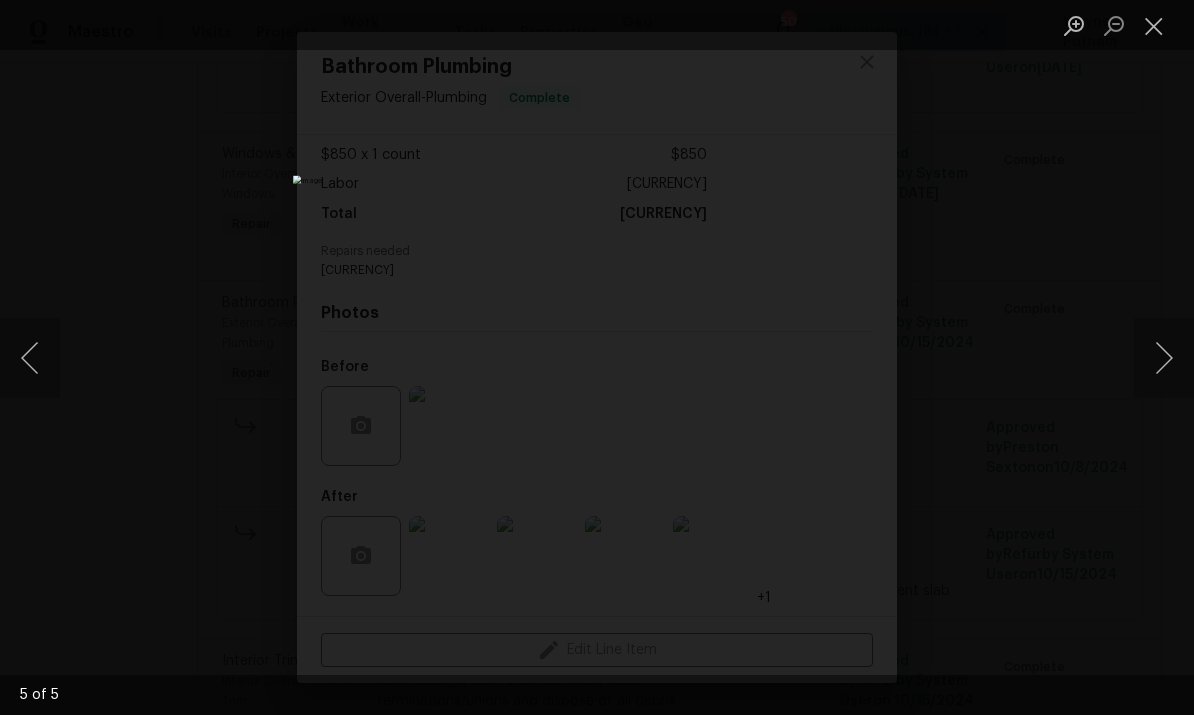 click at bounding box center (1164, 358) 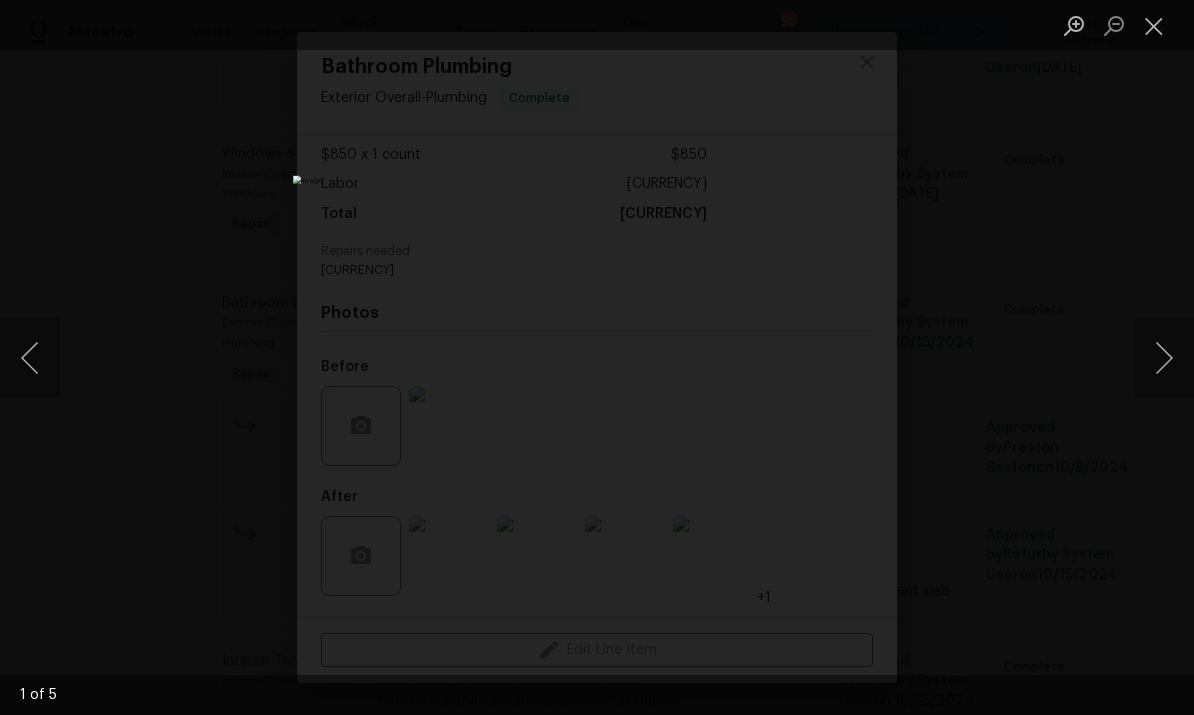 click at bounding box center [1164, 358] 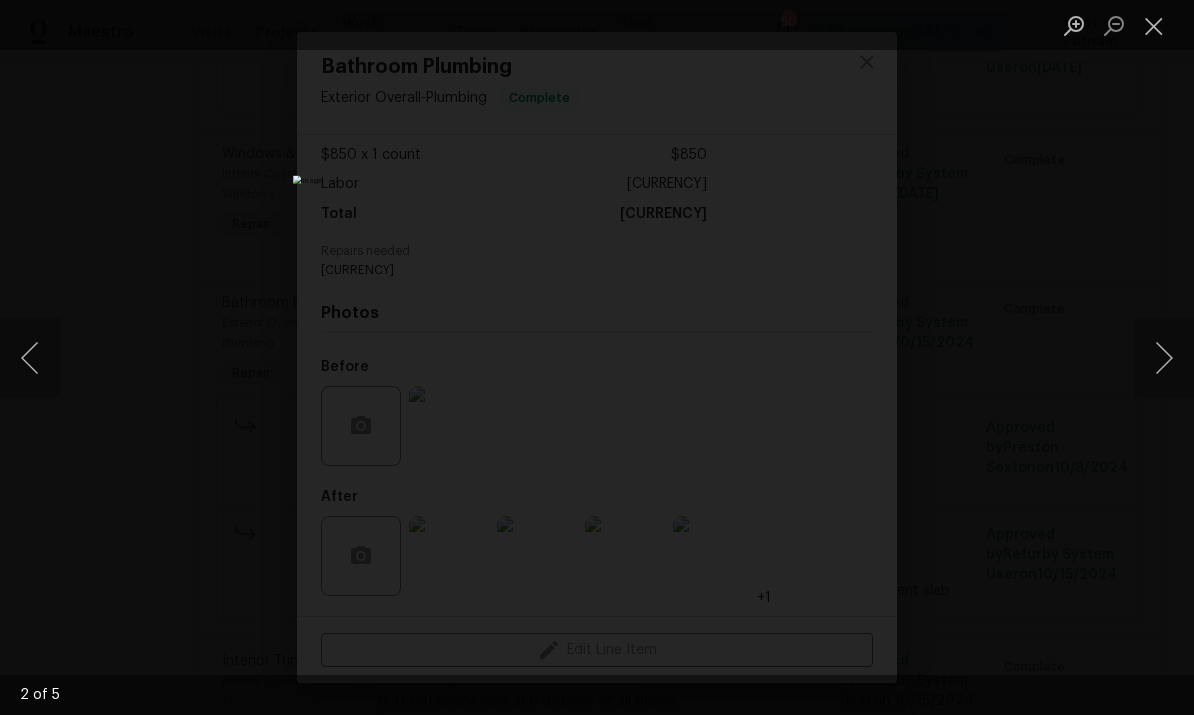 click at bounding box center (1164, 358) 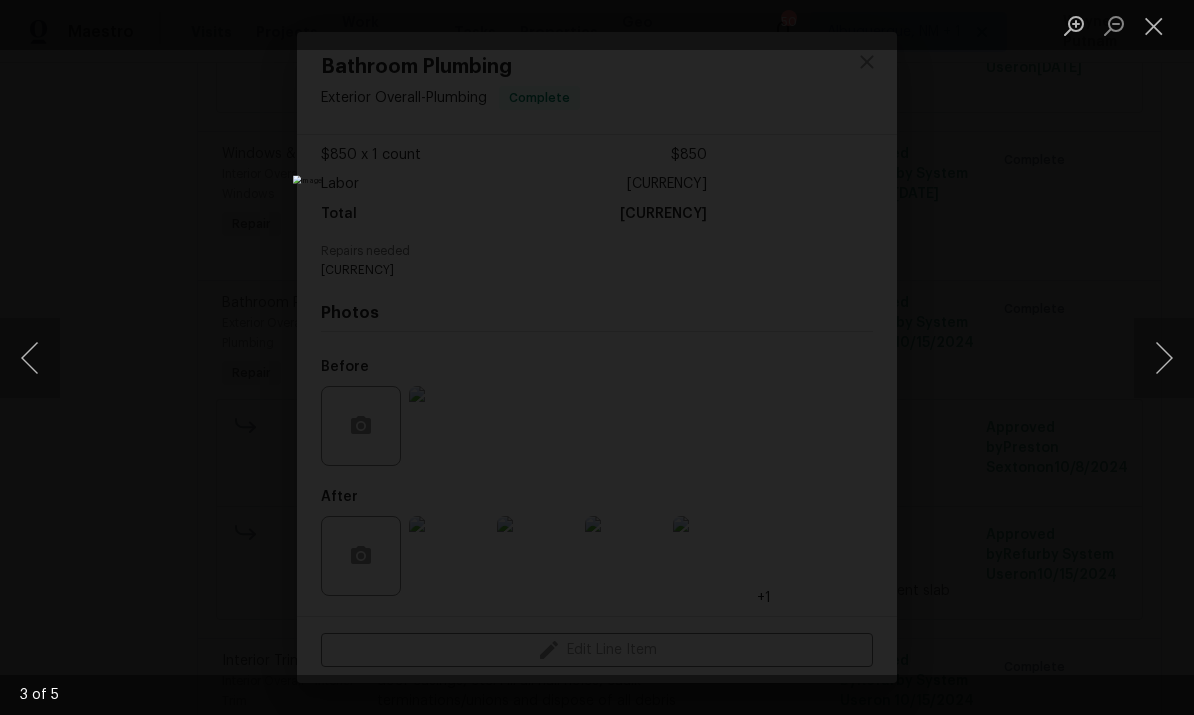 click at bounding box center (1164, 358) 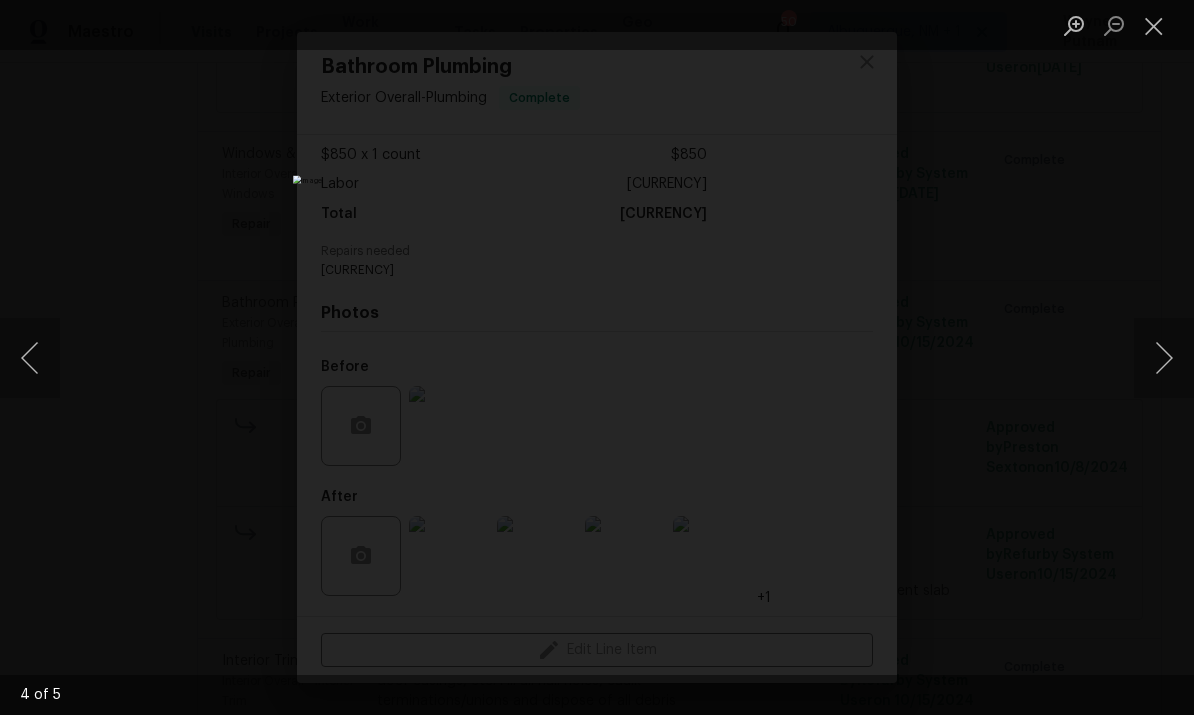 click at bounding box center (1164, 358) 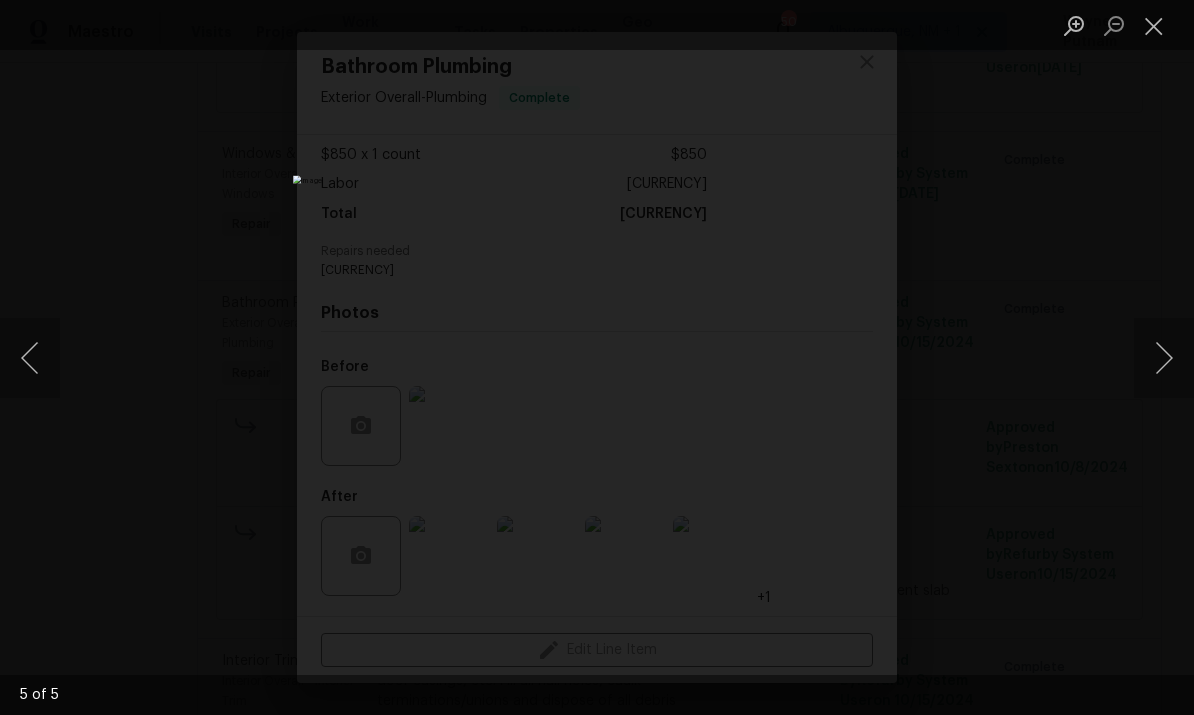 click at bounding box center [1164, 358] 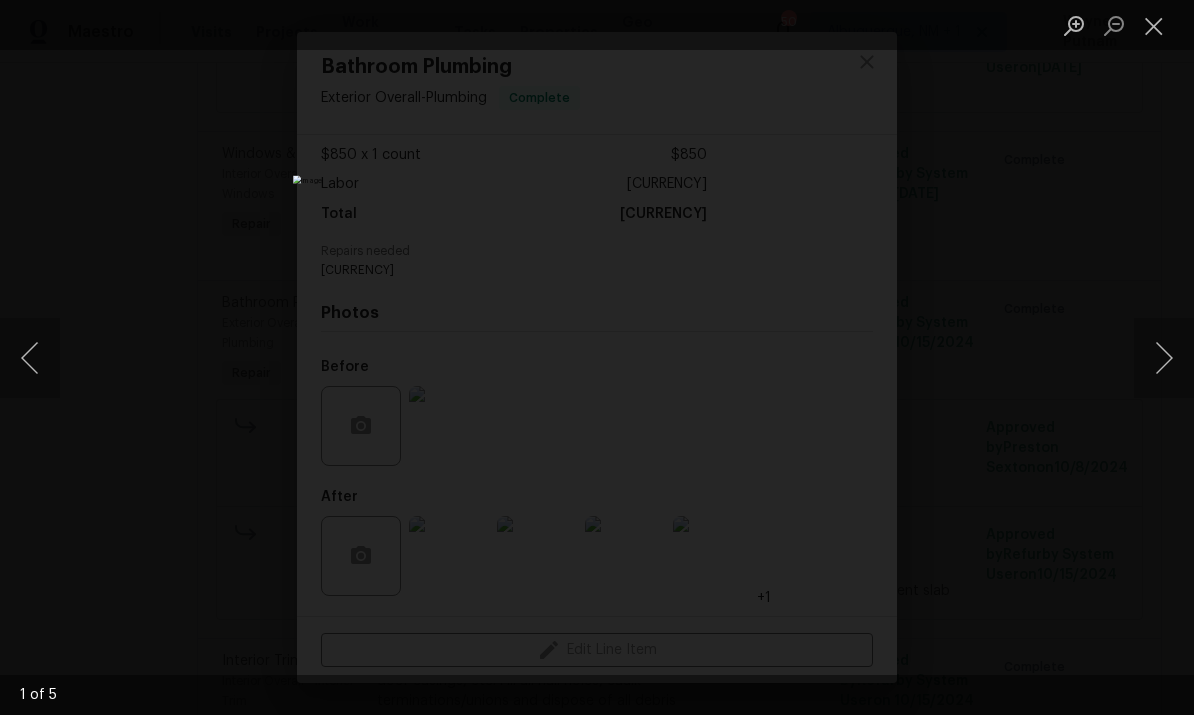 click at bounding box center [597, 357] 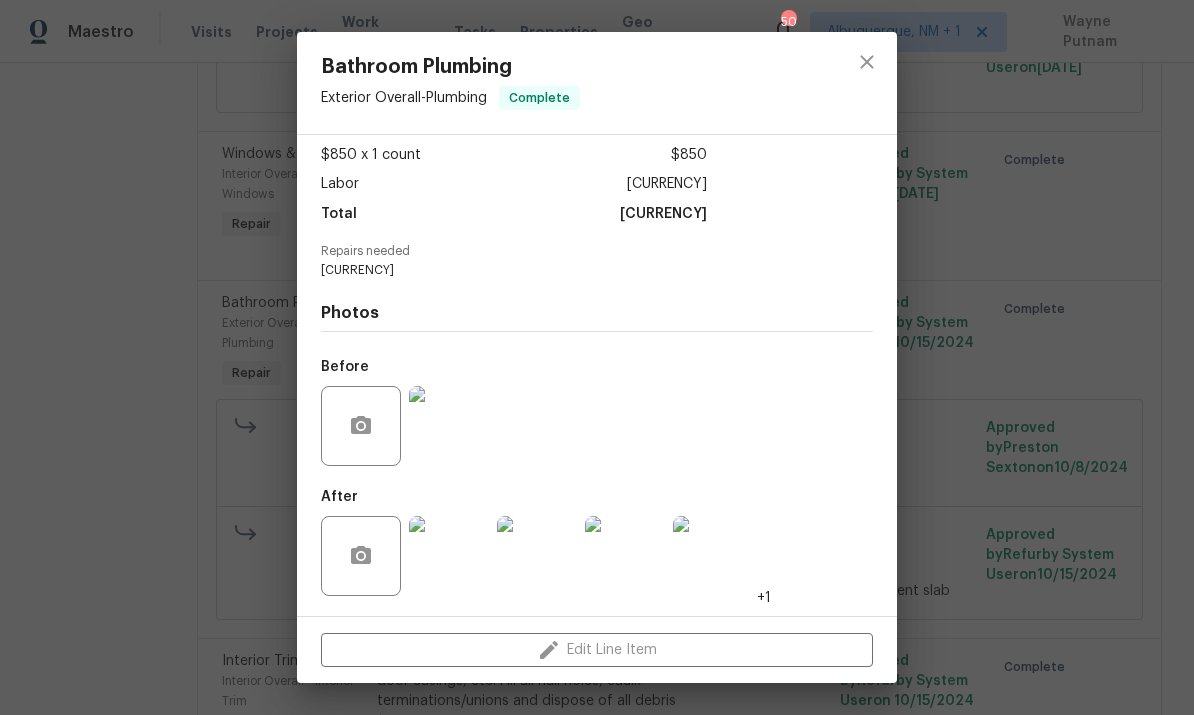 click on "[CURRENCY]" at bounding box center [597, 357] 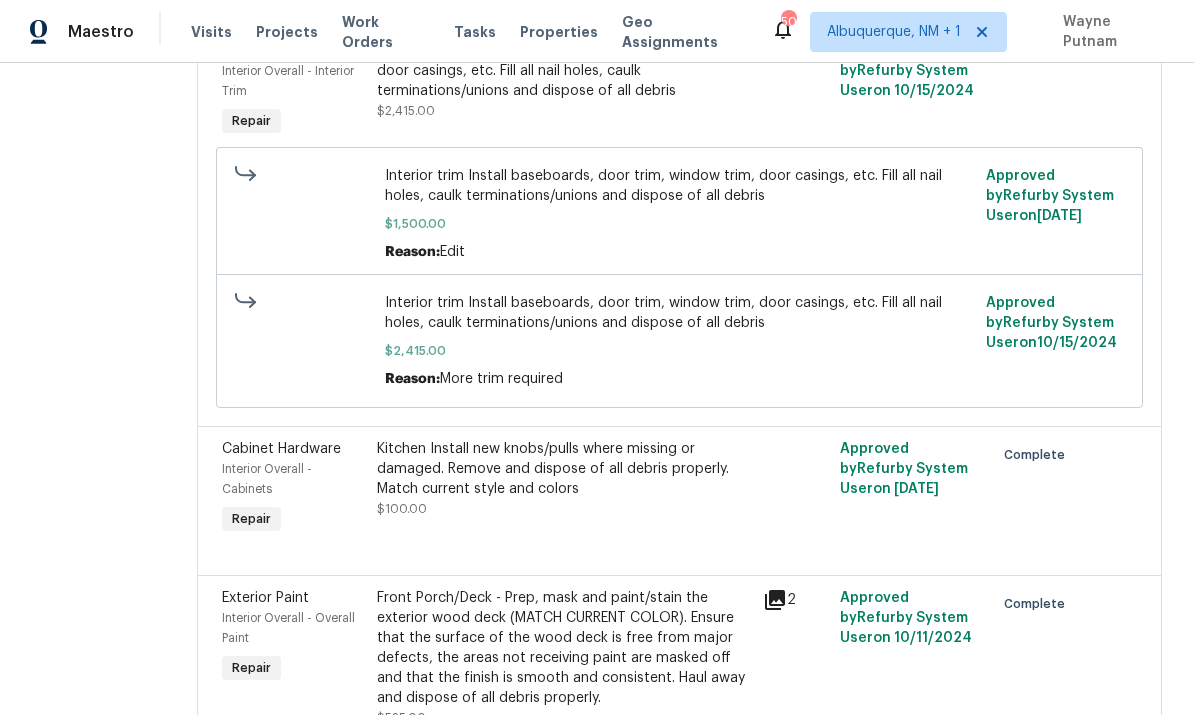 scroll, scrollTop: 1115, scrollLeft: 0, axis: vertical 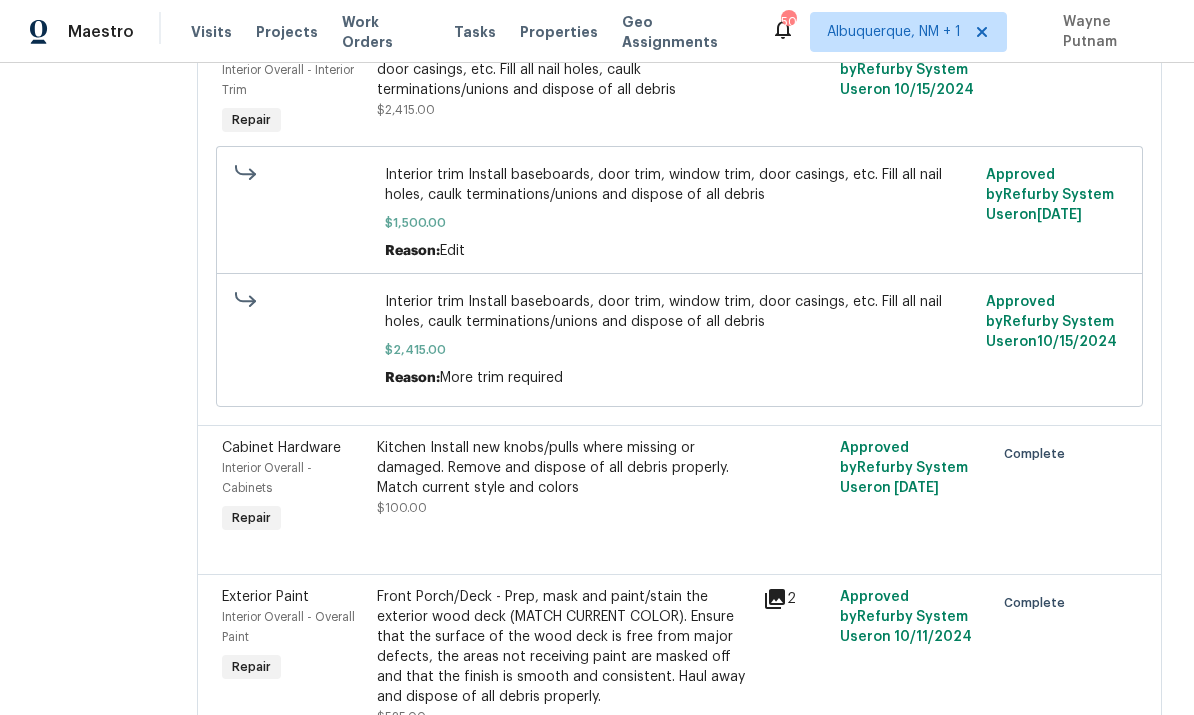 click on "Interior trim
Install baseboards, door trim, window trim, door casings, etc. Fill all nail holes, caulk terminations/unions and dispose of all debris" at bounding box center (564, 70) 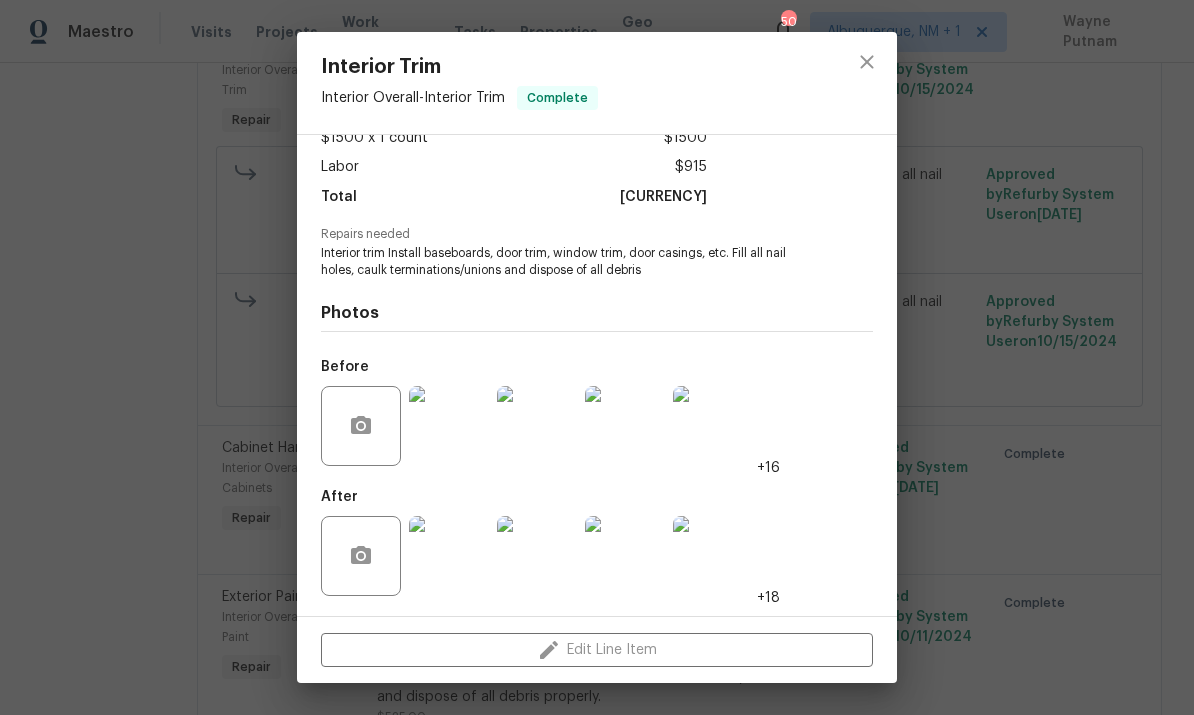 scroll, scrollTop: 127, scrollLeft: 0, axis: vertical 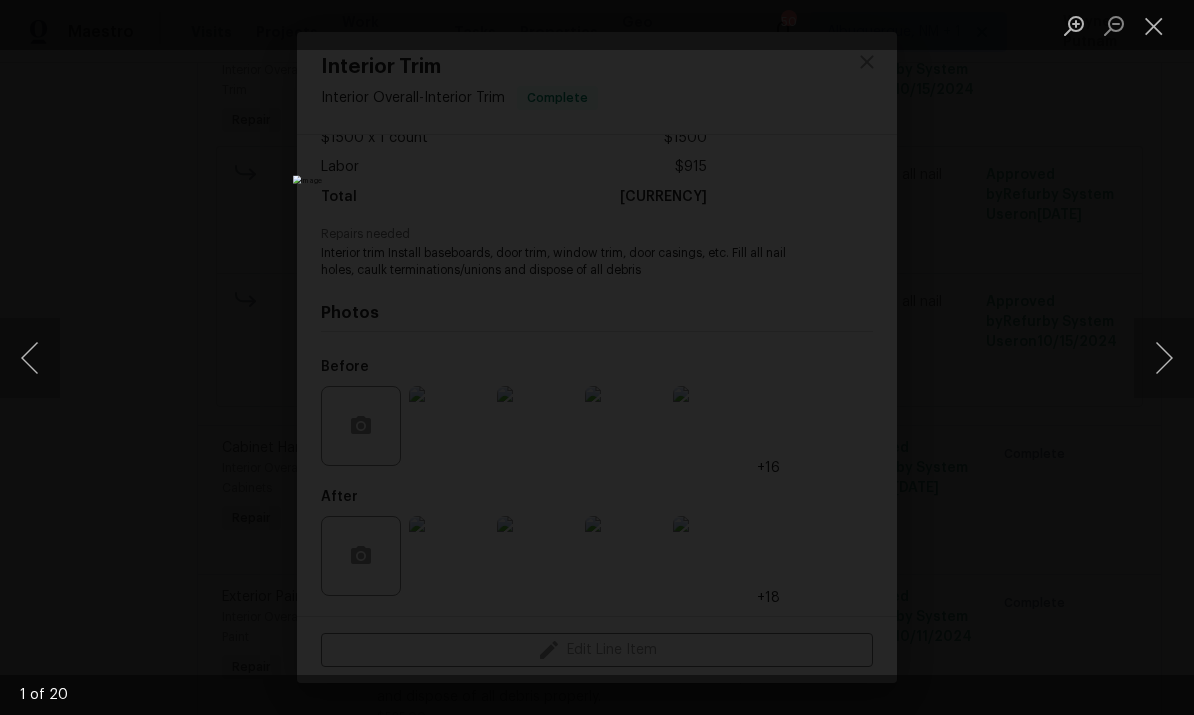 click at bounding box center [1164, 358] 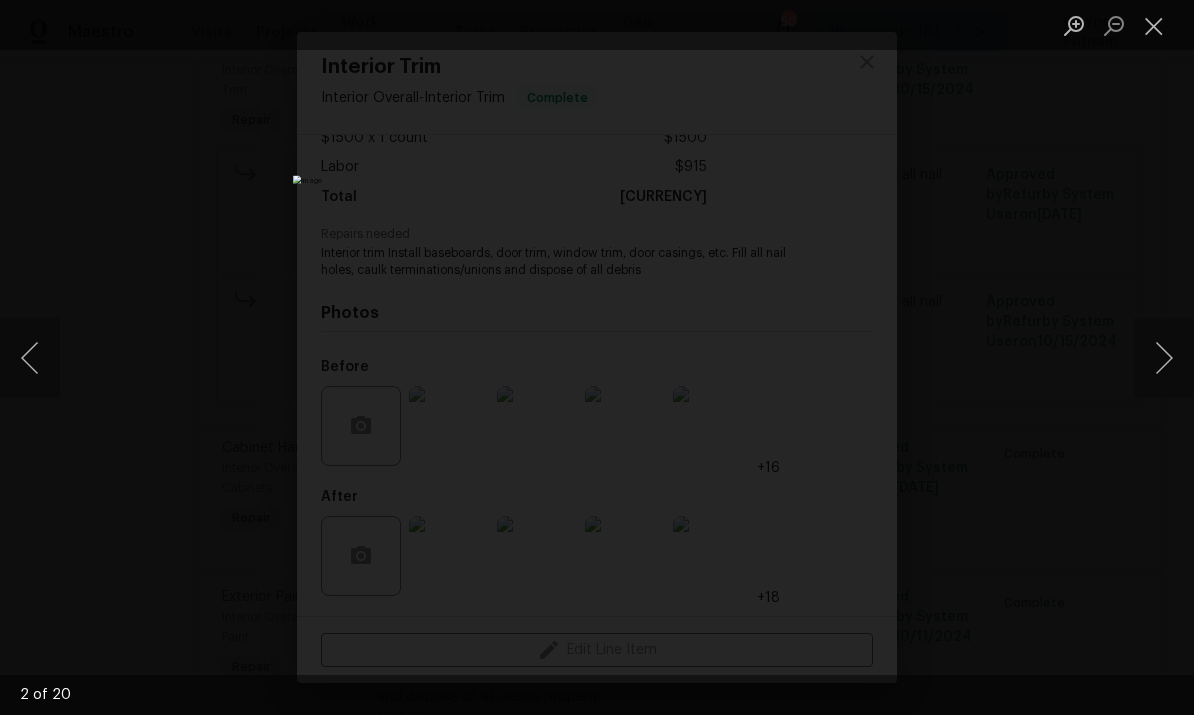 click at bounding box center (1164, 358) 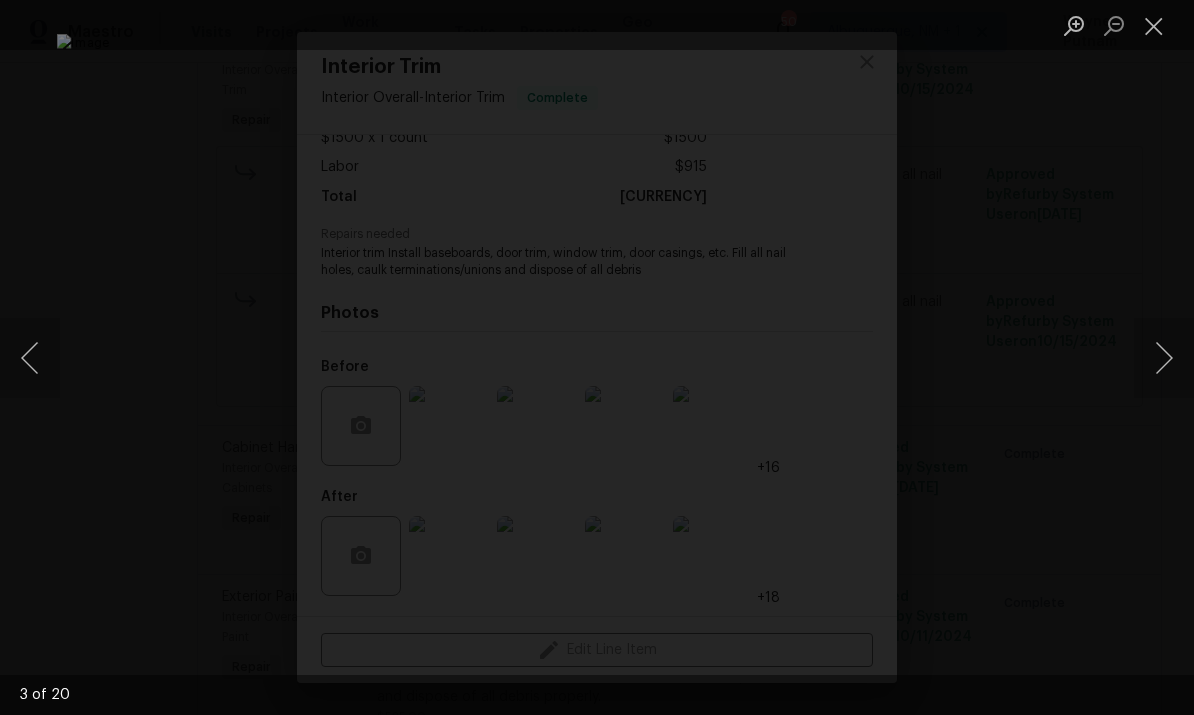 click at bounding box center (1164, 358) 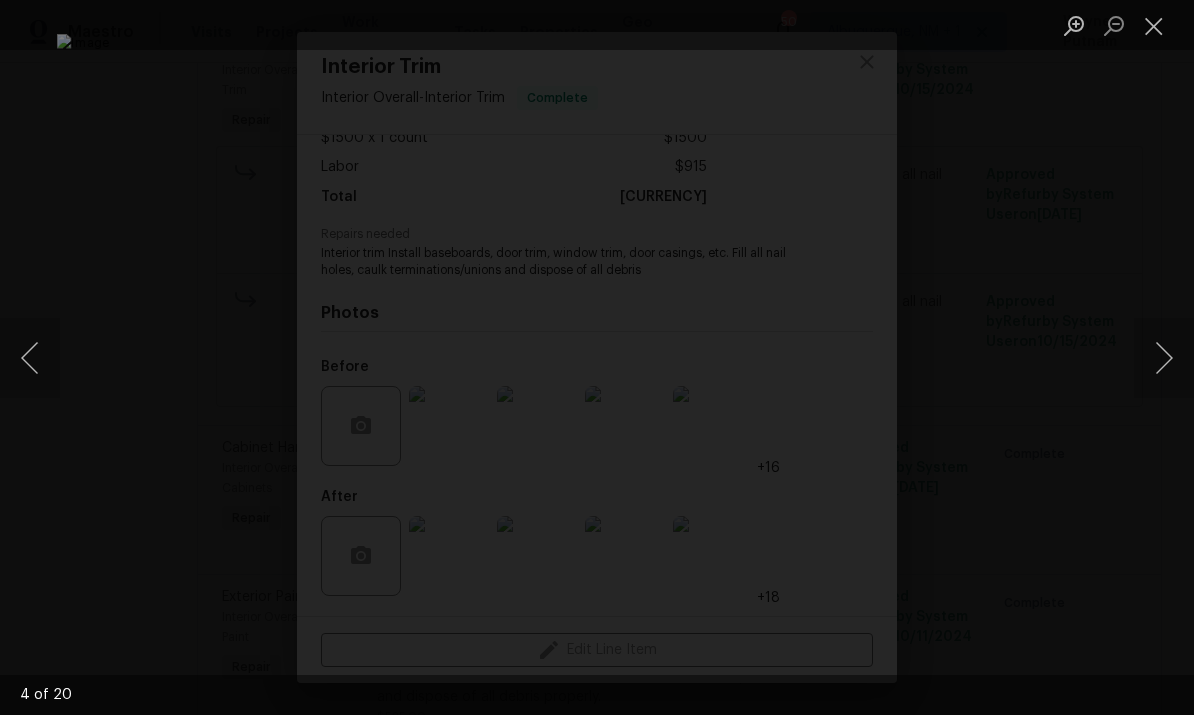 click at bounding box center (1164, 358) 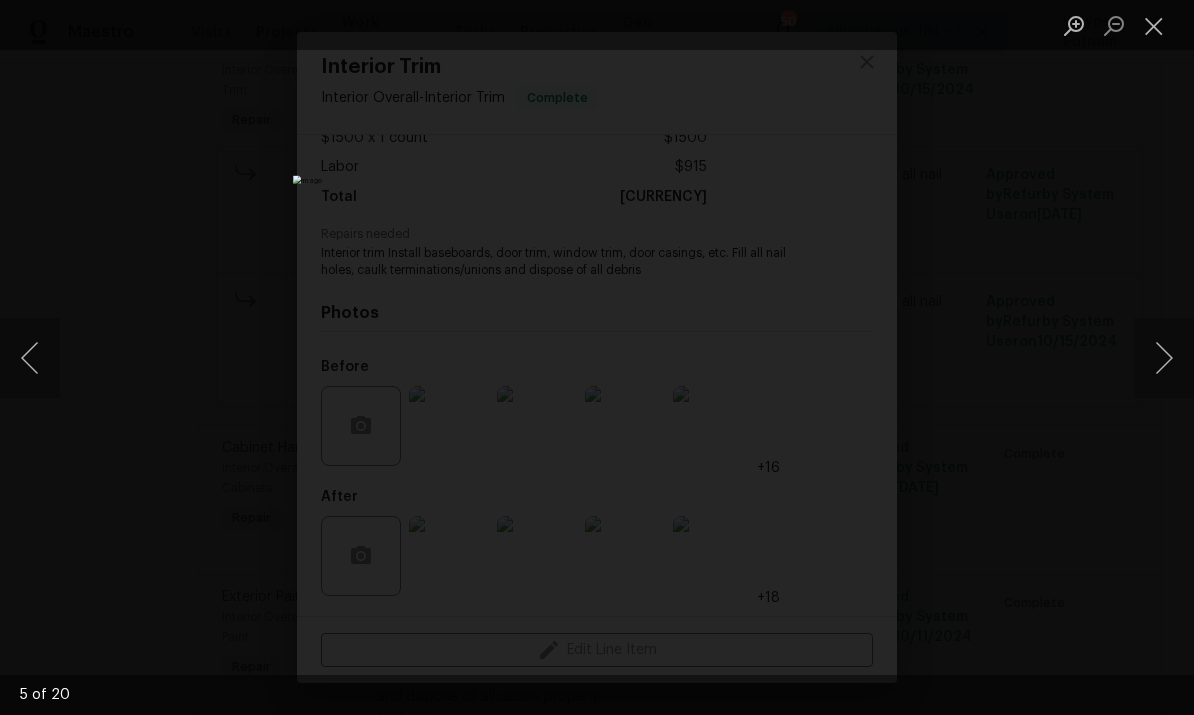 click at bounding box center (30, 358) 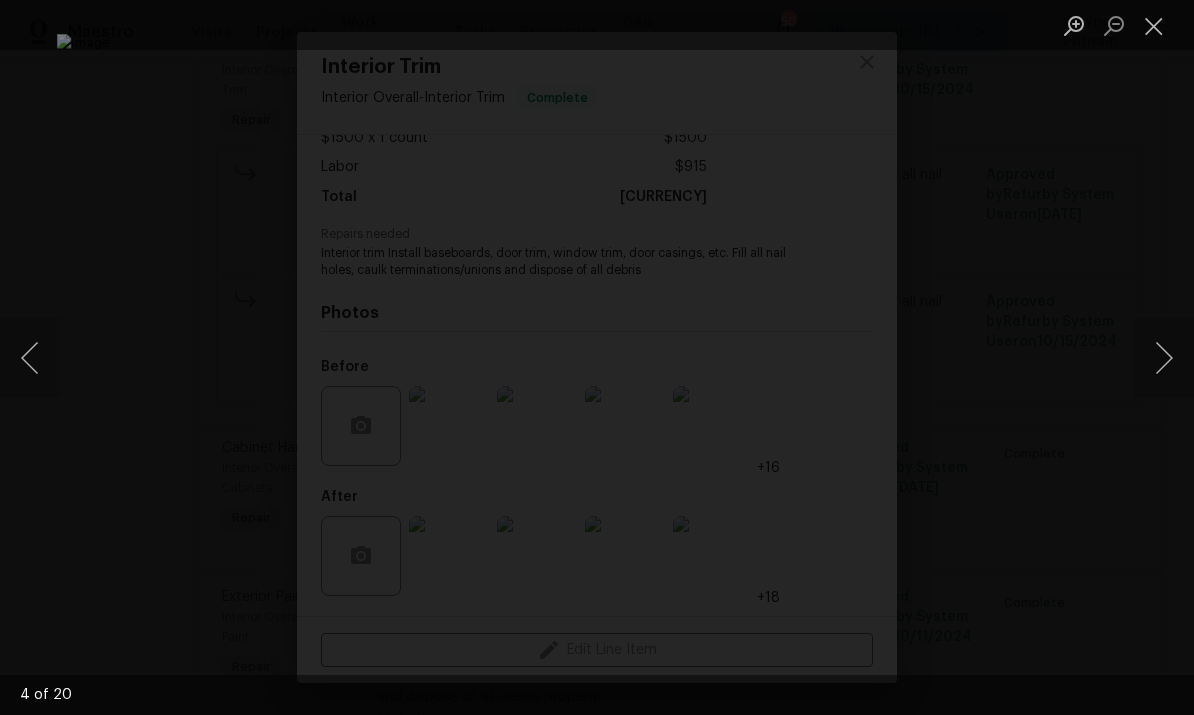 click at bounding box center (1164, 358) 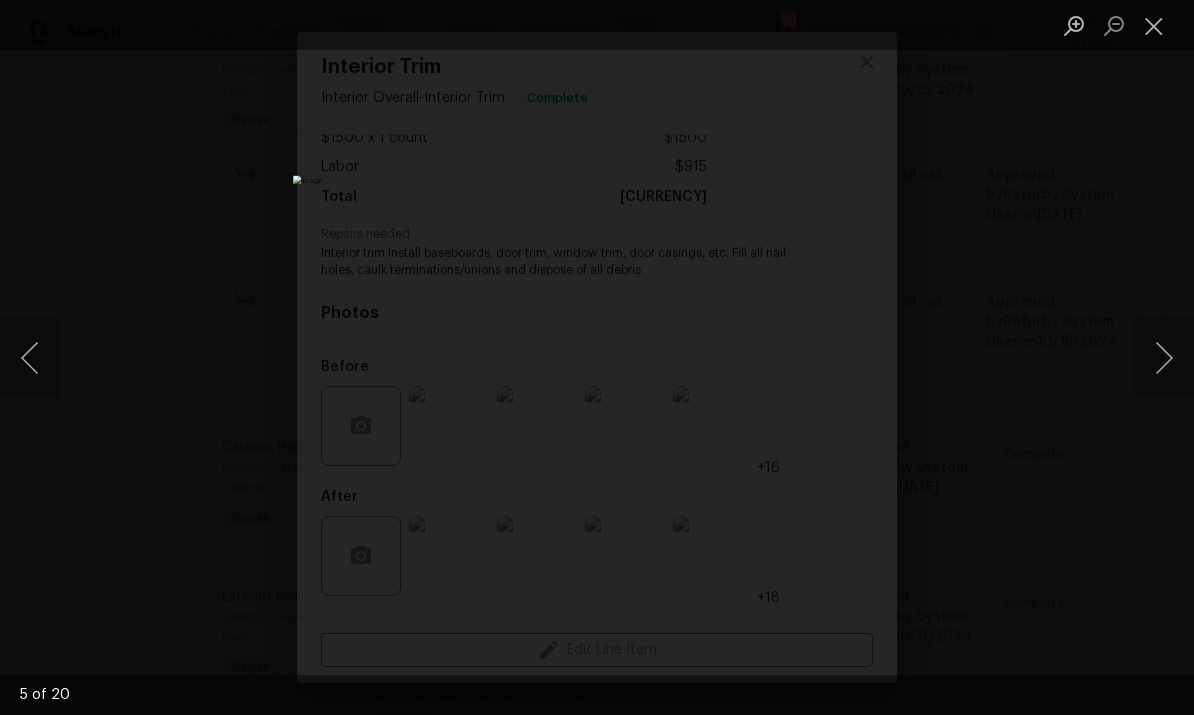 click at bounding box center [30, 358] 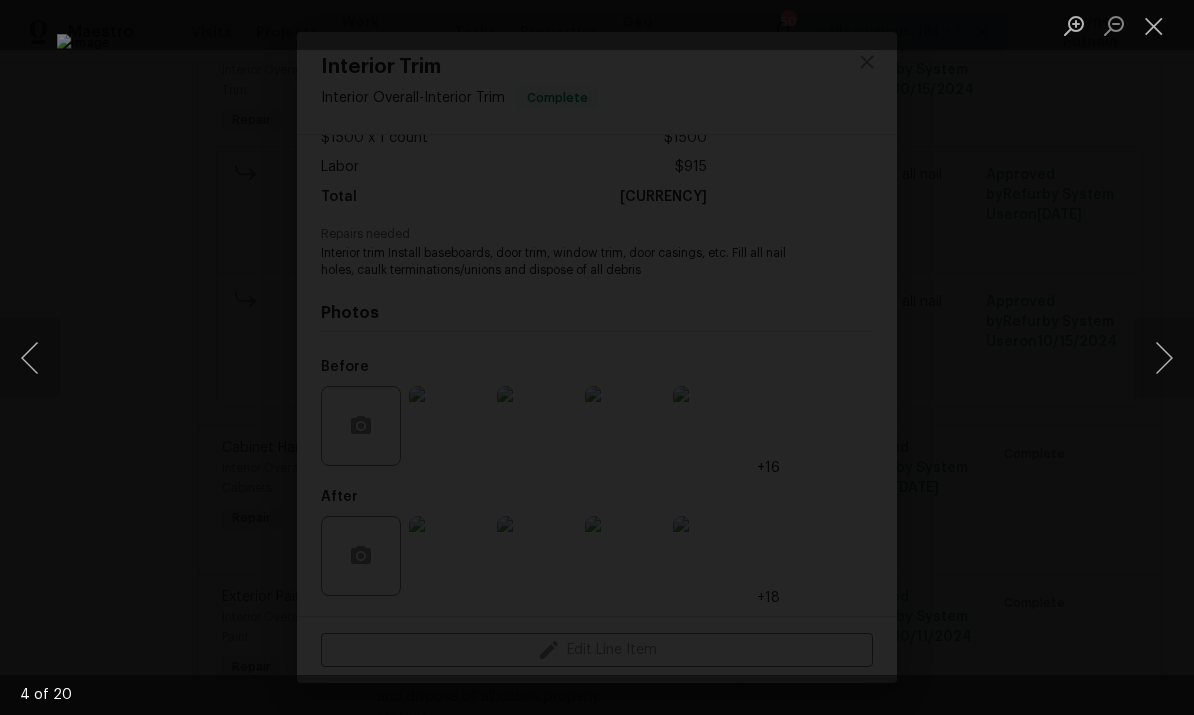click at bounding box center (1164, 358) 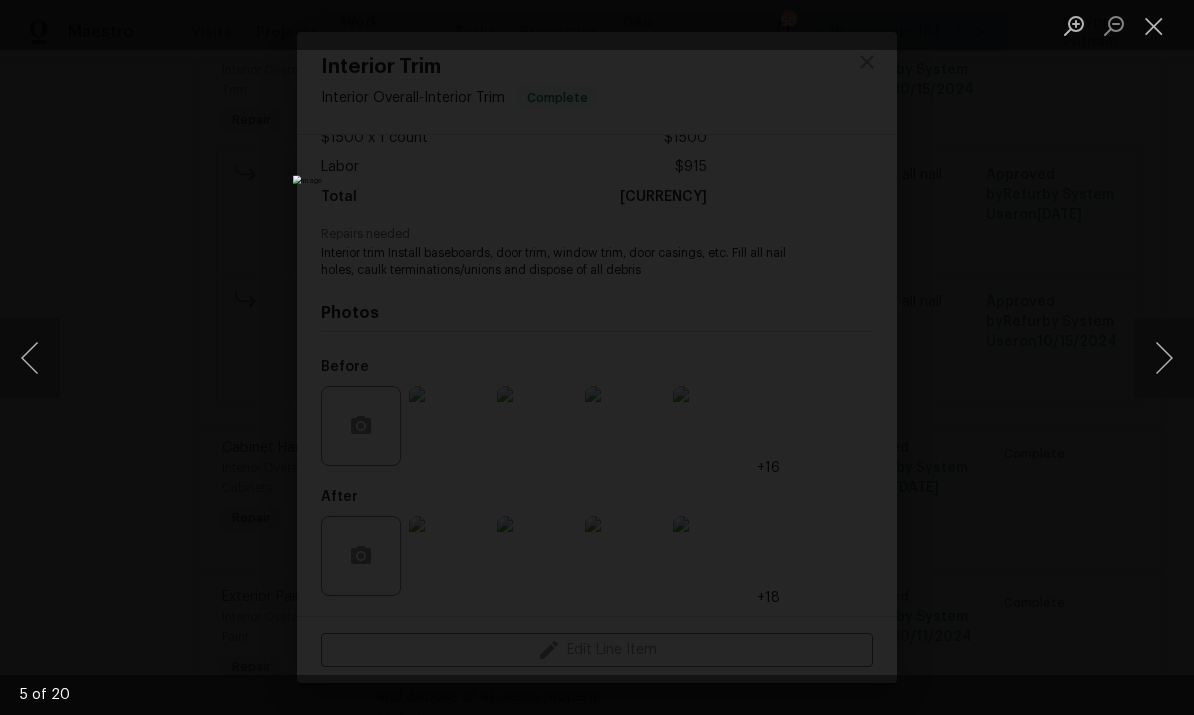 click at bounding box center (1164, 358) 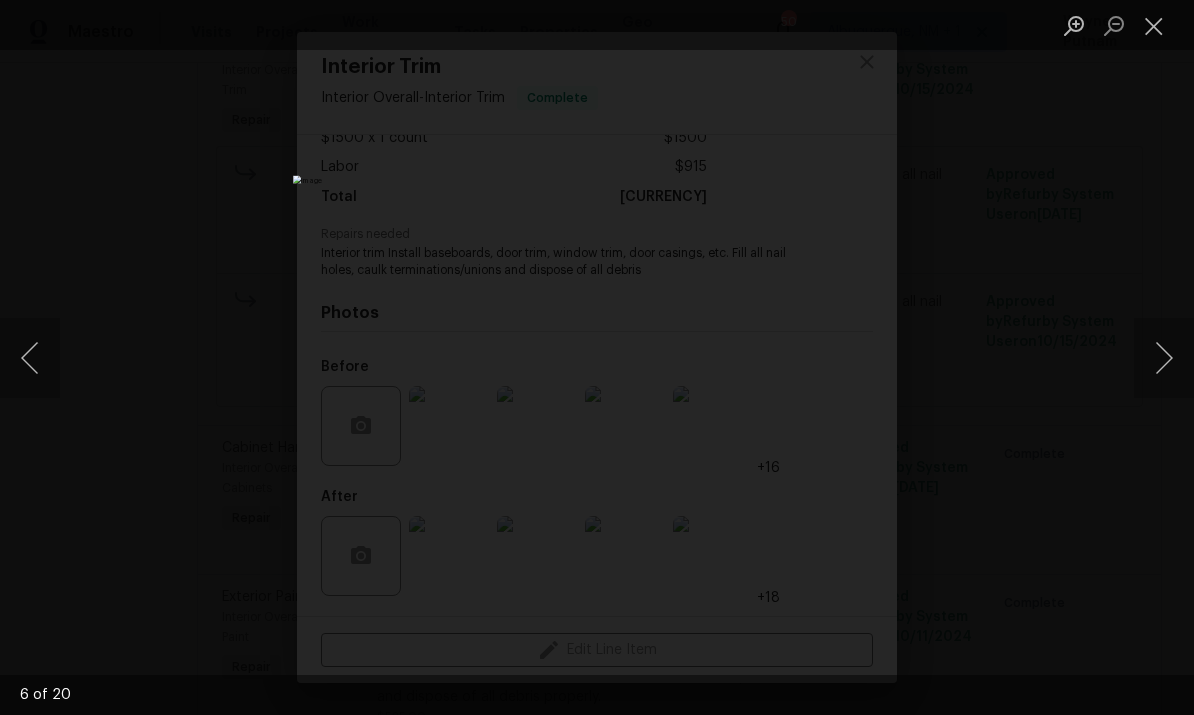 click at bounding box center (1164, 358) 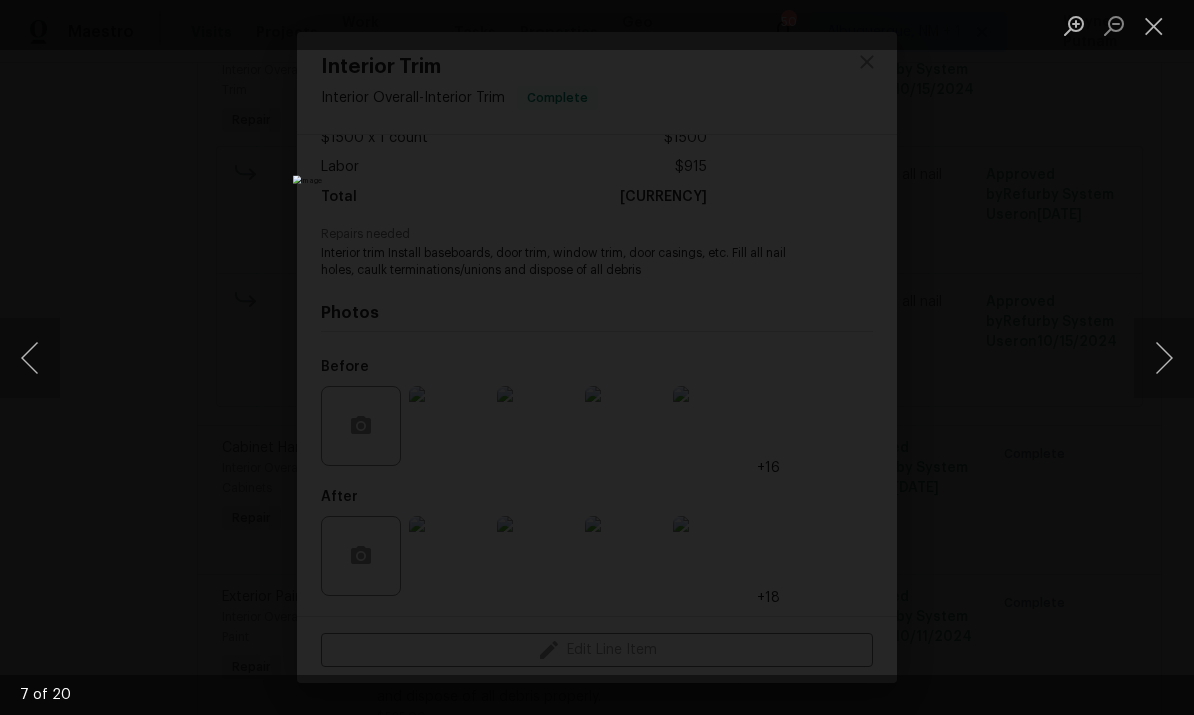 click at bounding box center [1164, 358] 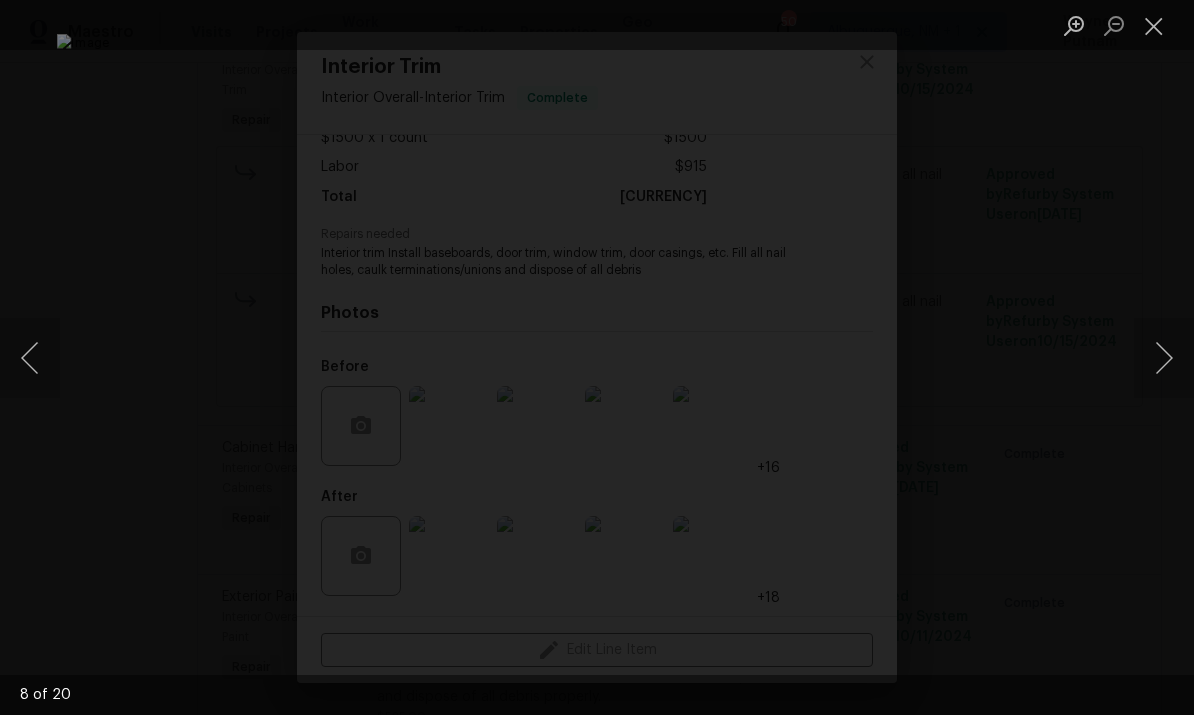 click at bounding box center (1164, 358) 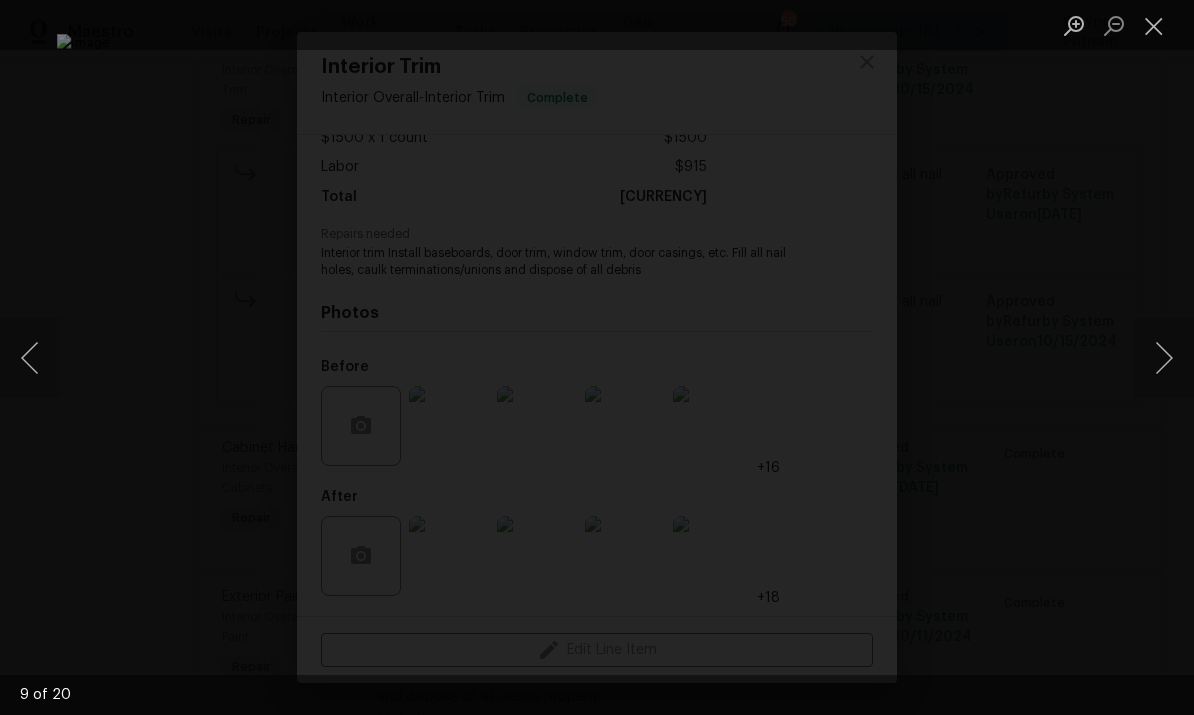 click at bounding box center [1164, 358] 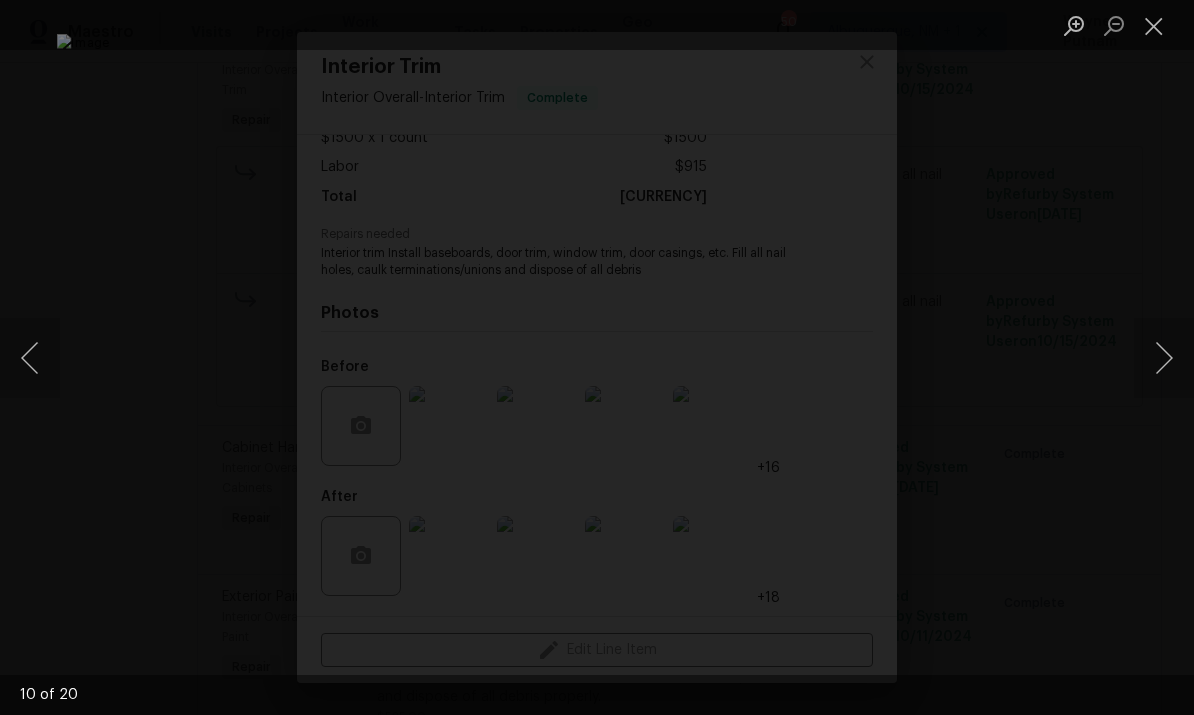 click at bounding box center [1164, 358] 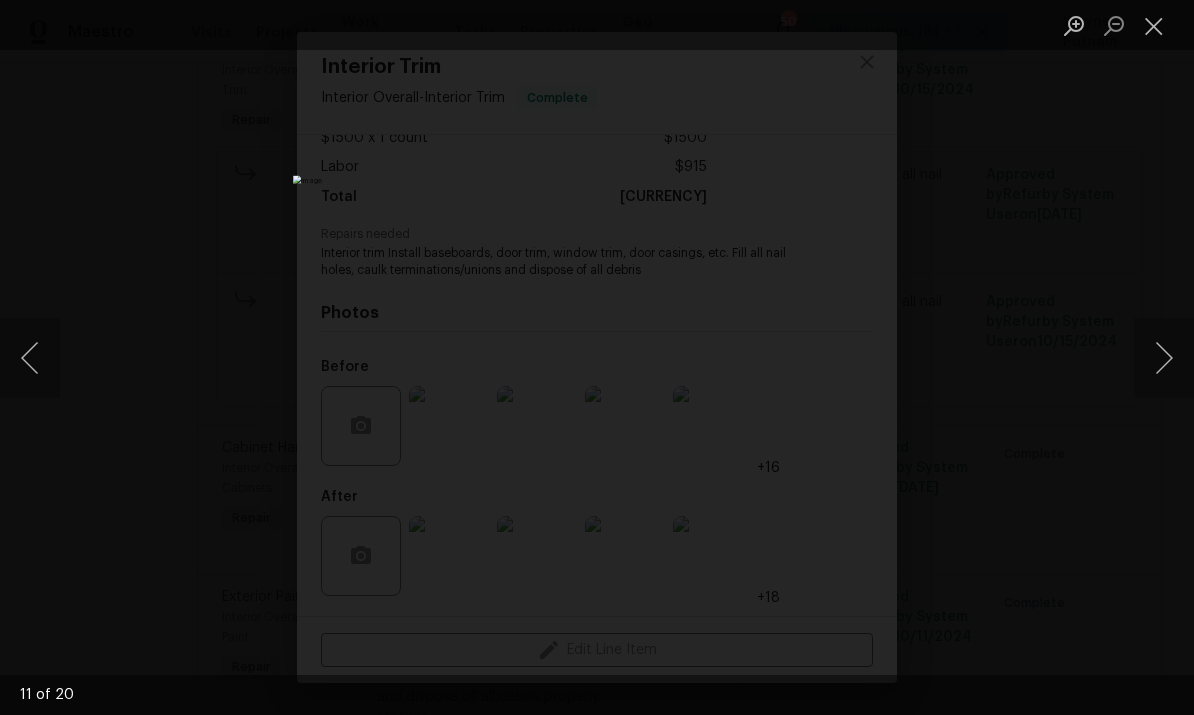 click at bounding box center (1164, 358) 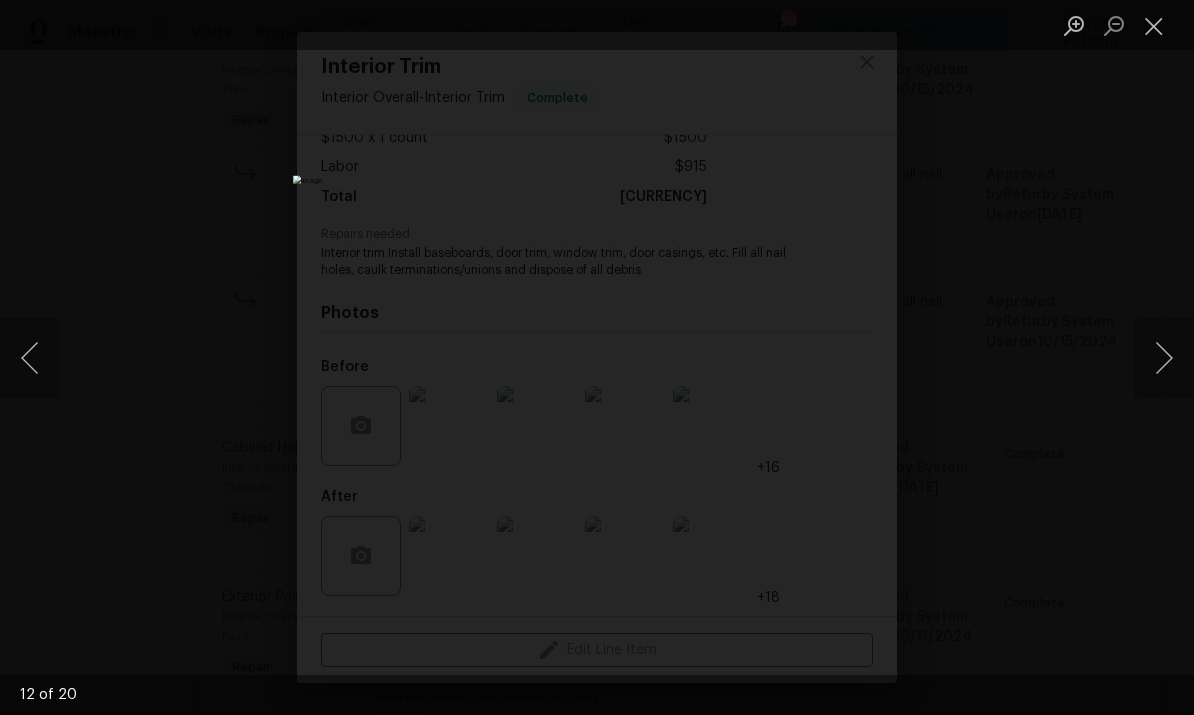 click at bounding box center (1164, 358) 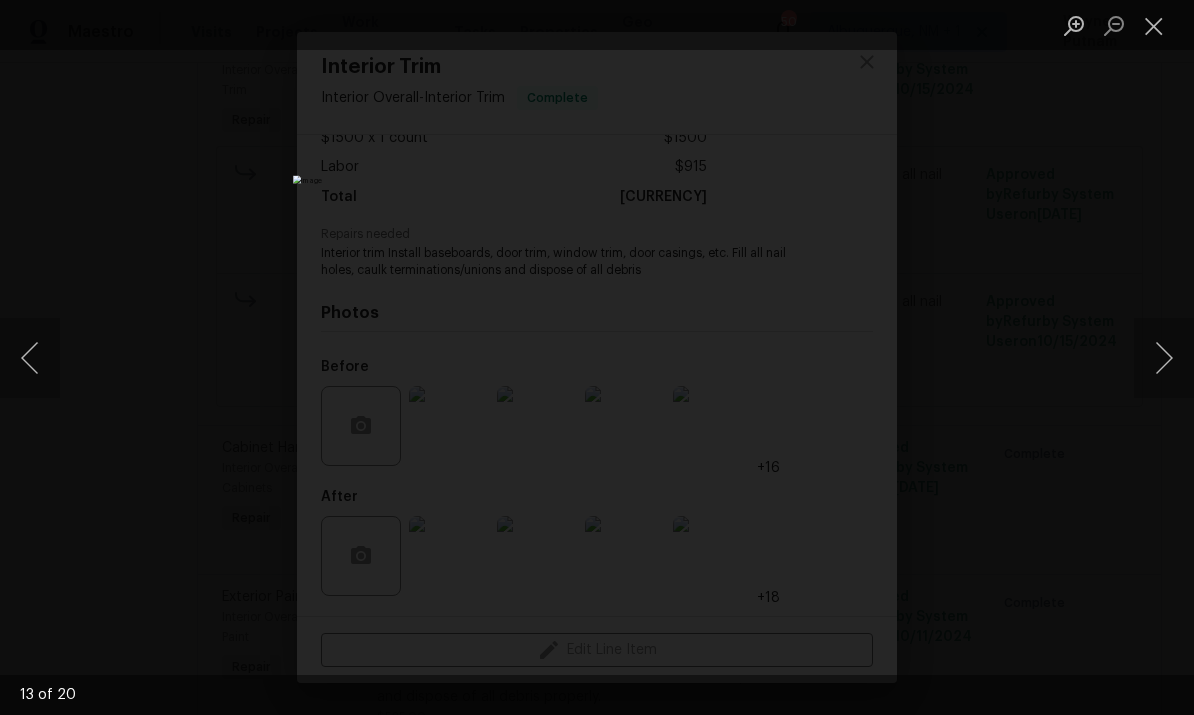 click at bounding box center [597, 357] 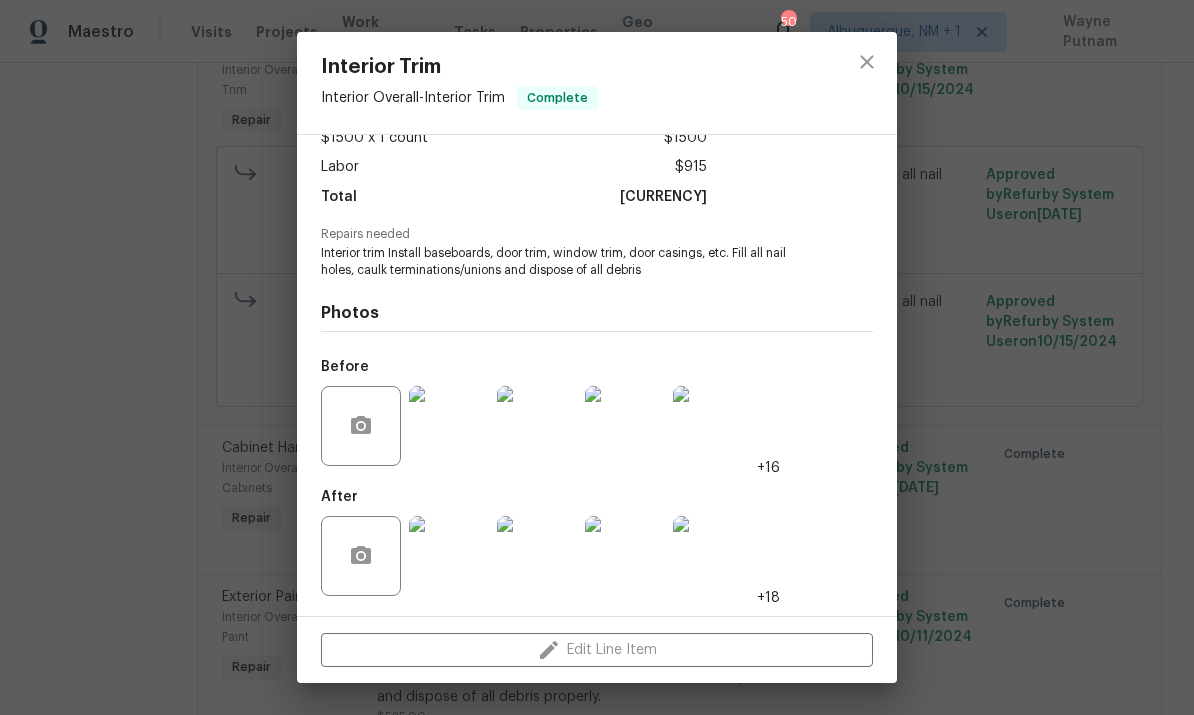 scroll, scrollTop: 127, scrollLeft: 0, axis: vertical 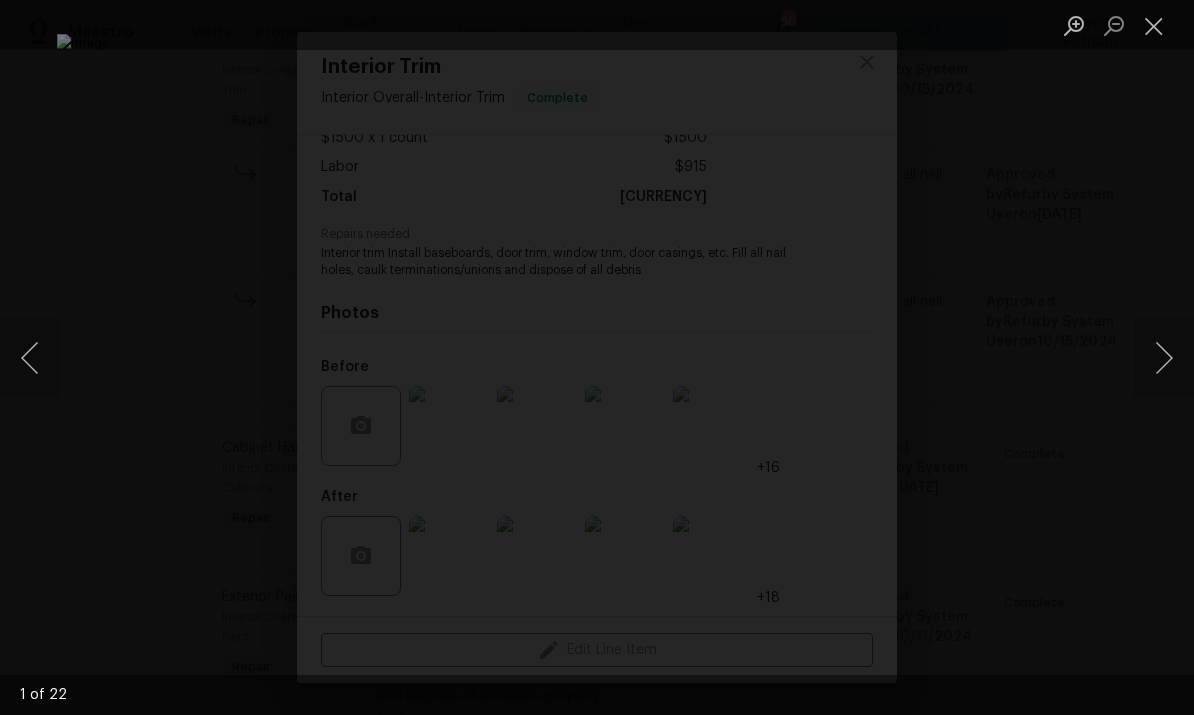 click at bounding box center (1164, 358) 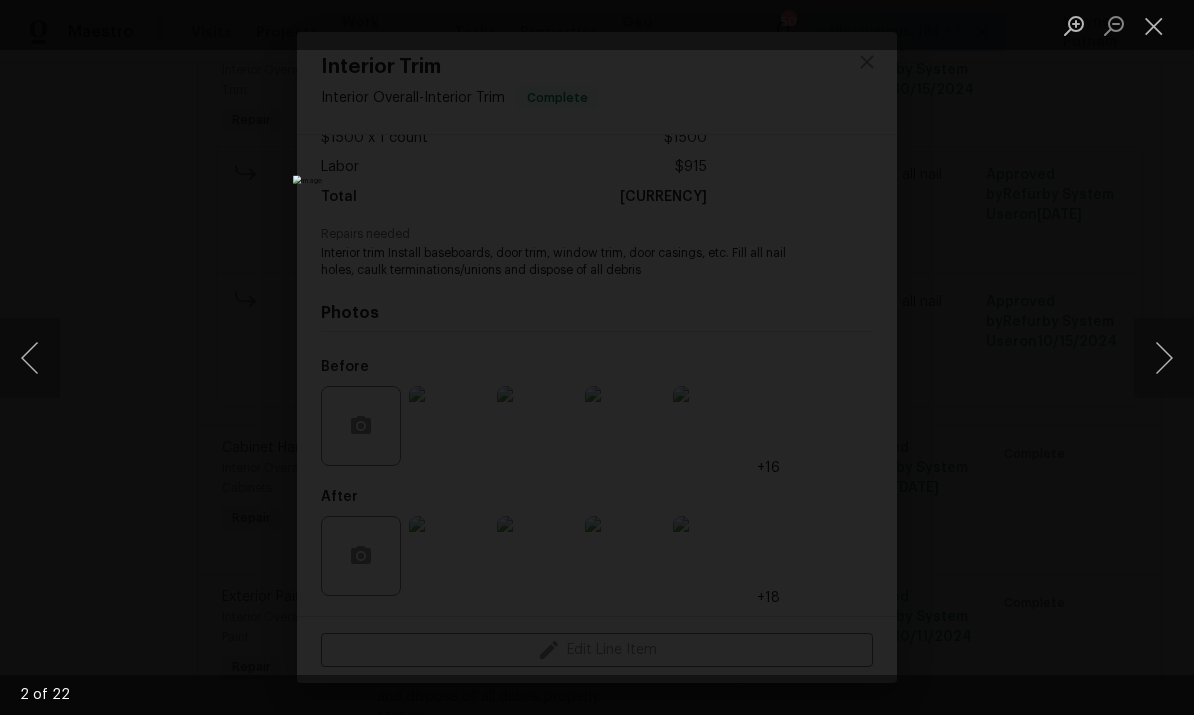 click at bounding box center (1164, 358) 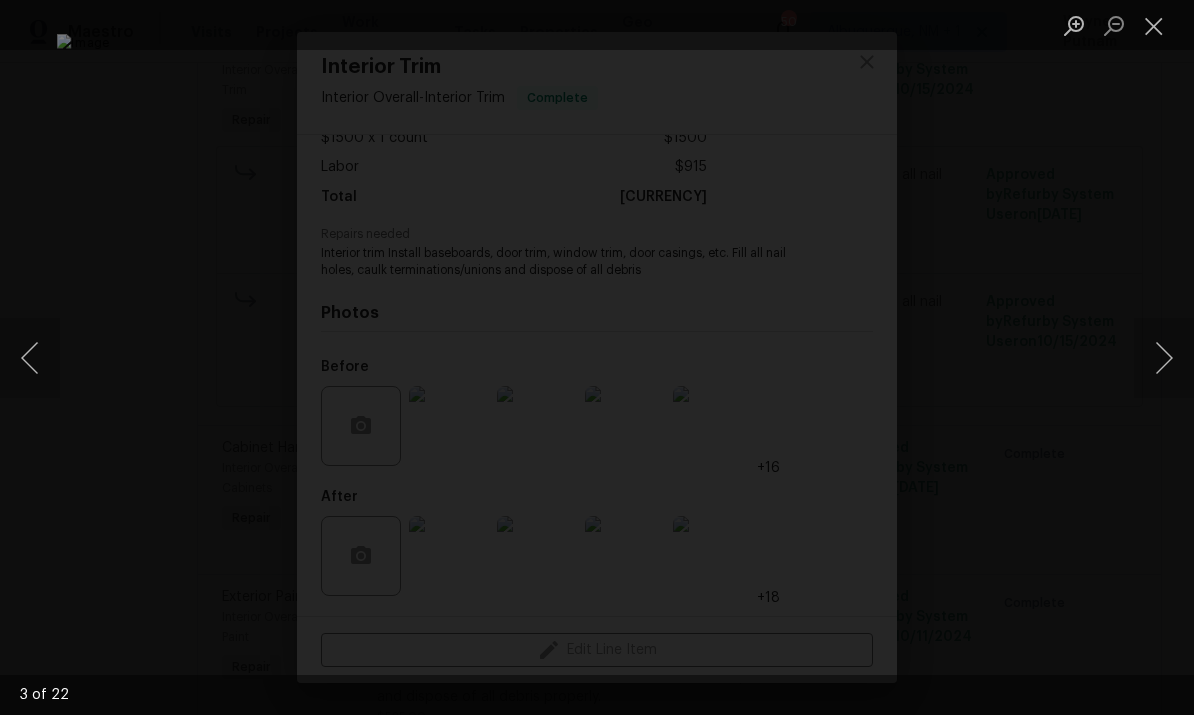 click at bounding box center [1164, 358] 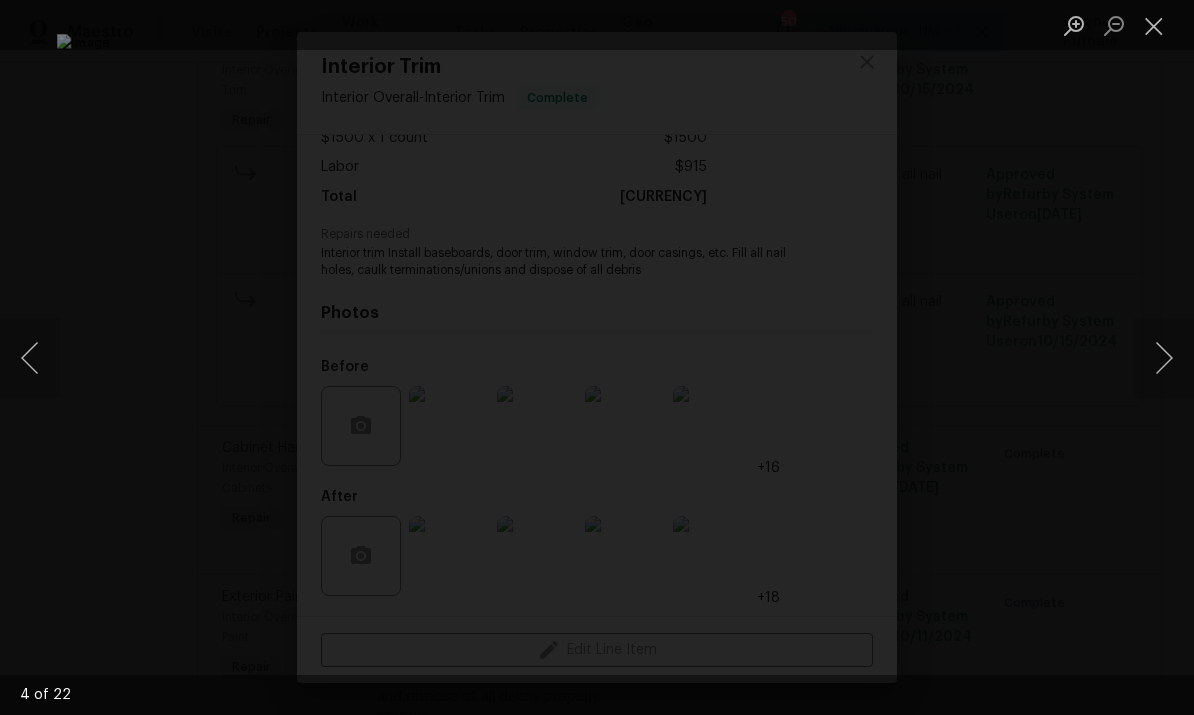 click at bounding box center (1164, 358) 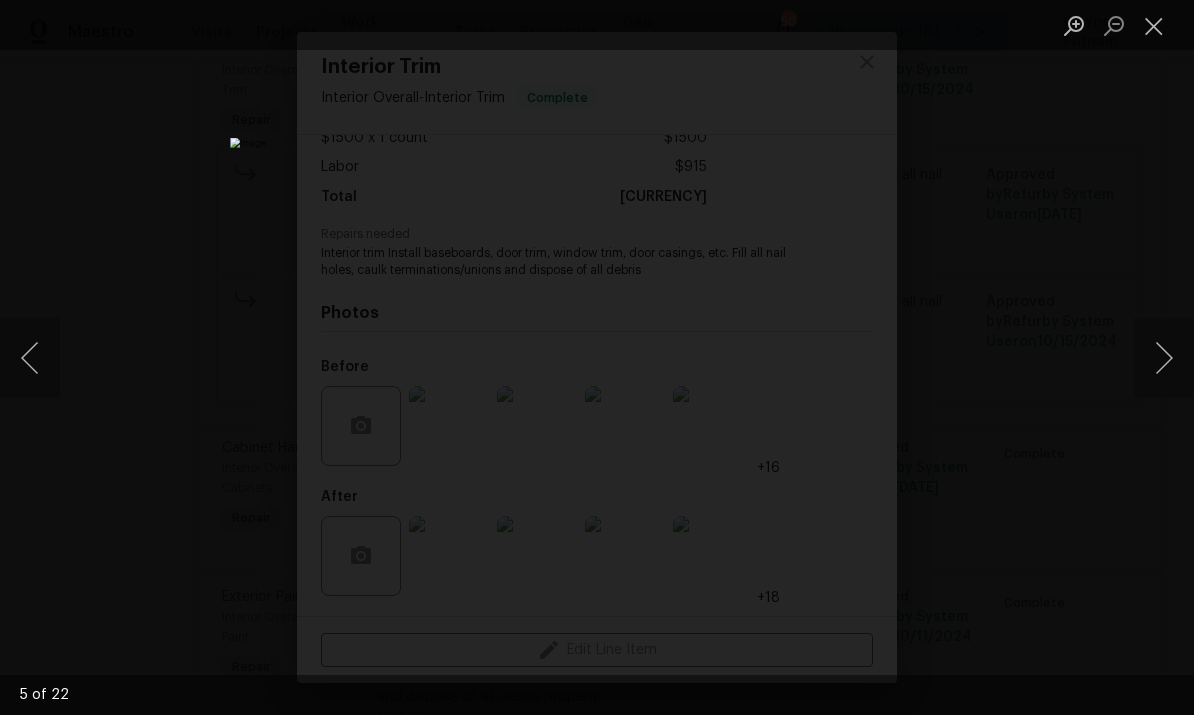 click at bounding box center [1164, 358] 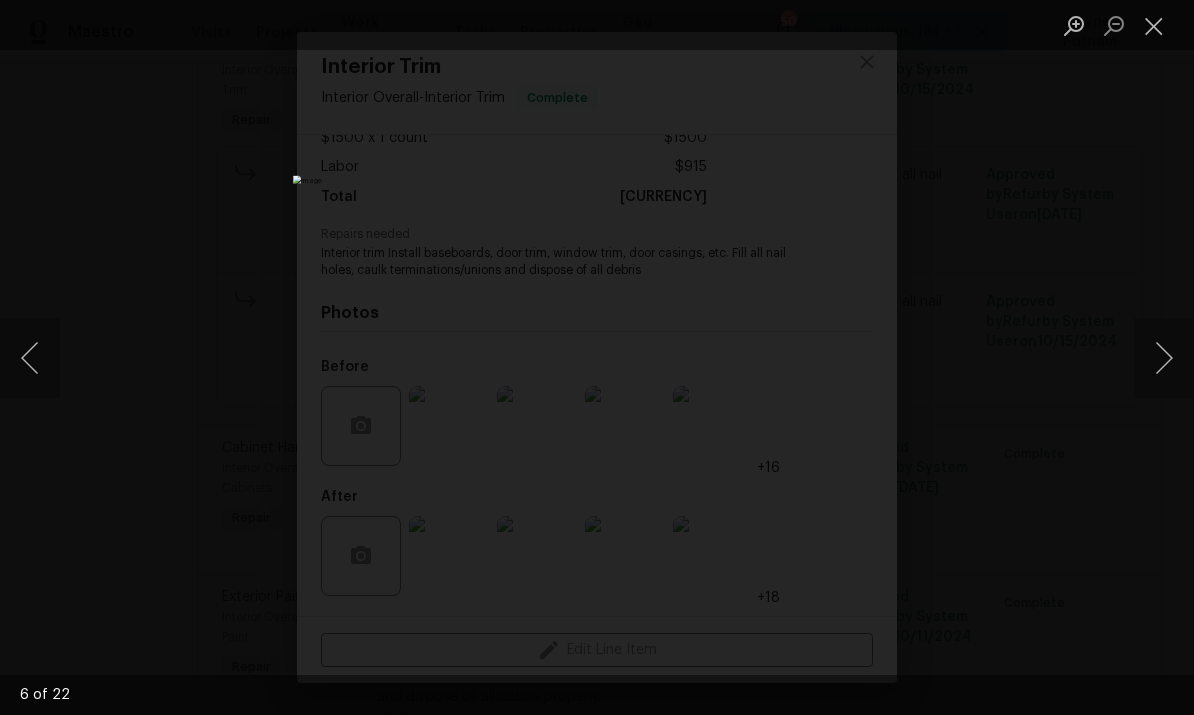 click at bounding box center (1154, 25) 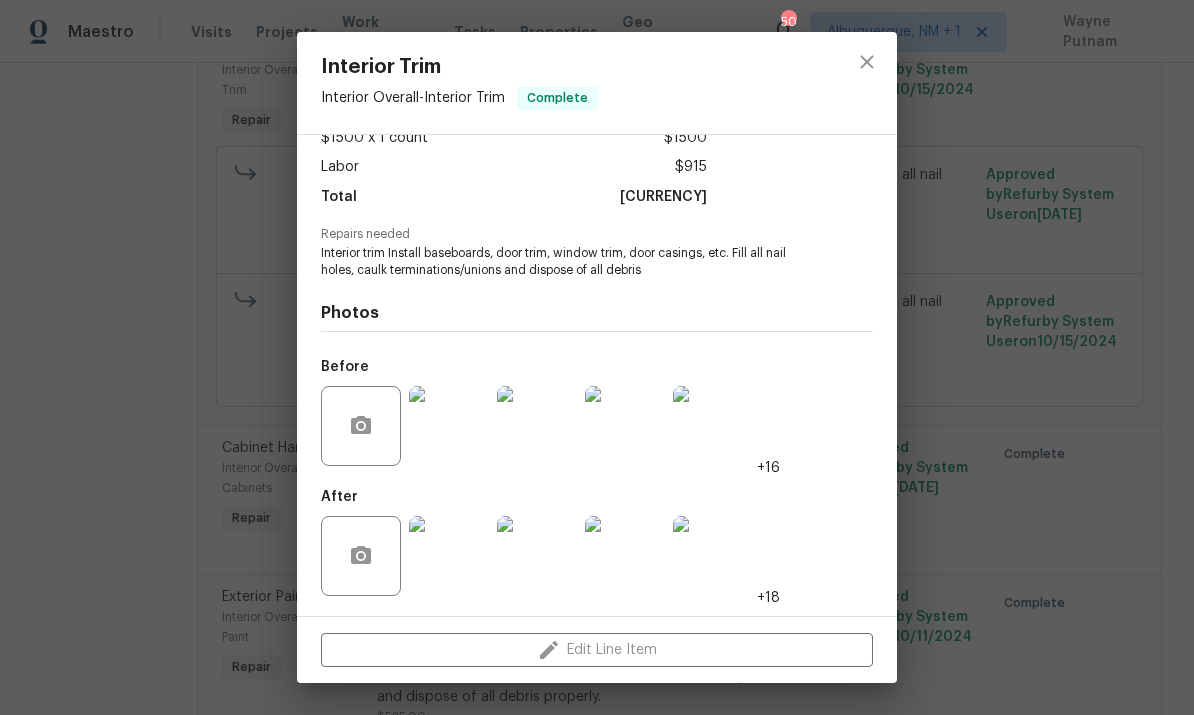 click on "[CURRENCY]" at bounding box center (597, 357) 